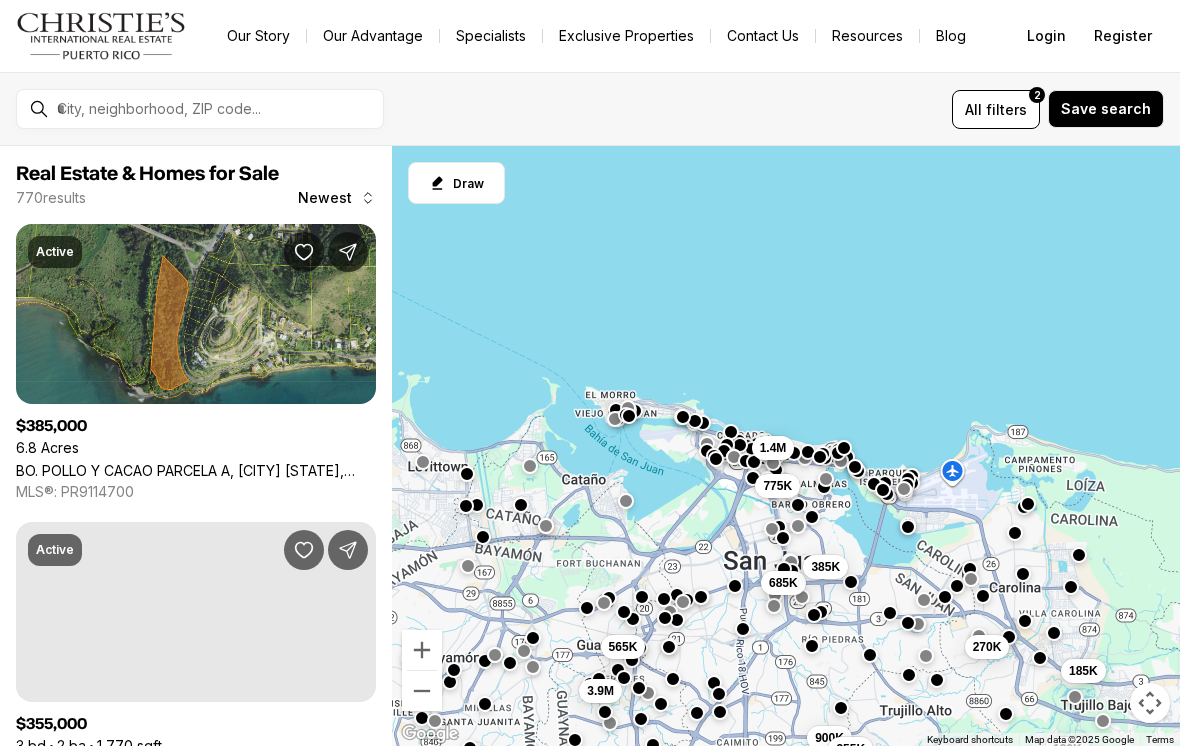 scroll, scrollTop: 0, scrollLeft: 0, axis: both 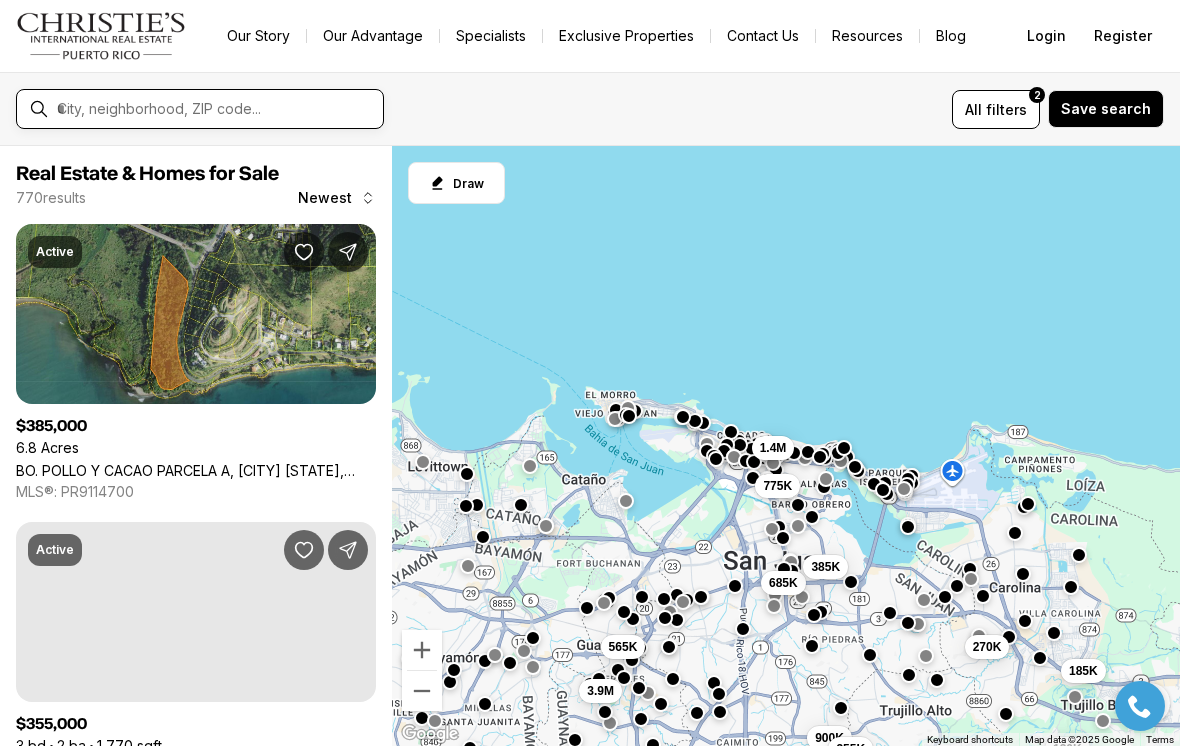 click at bounding box center [216, 109] 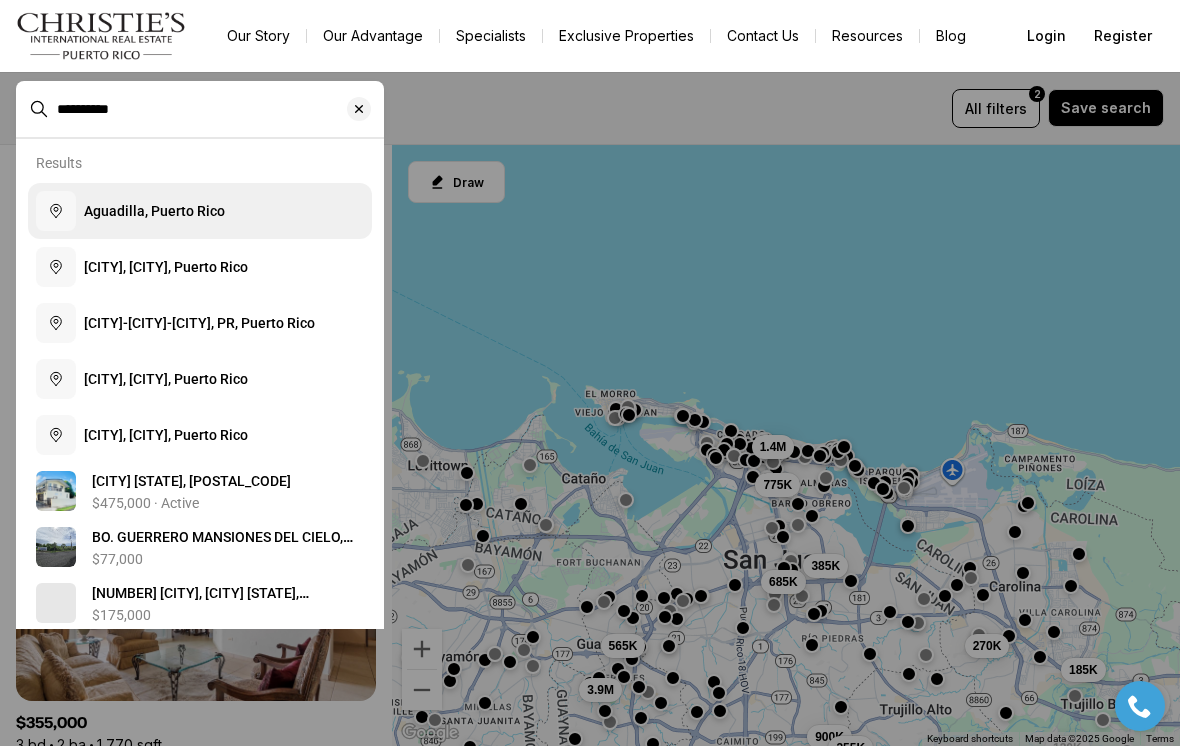type on "**********" 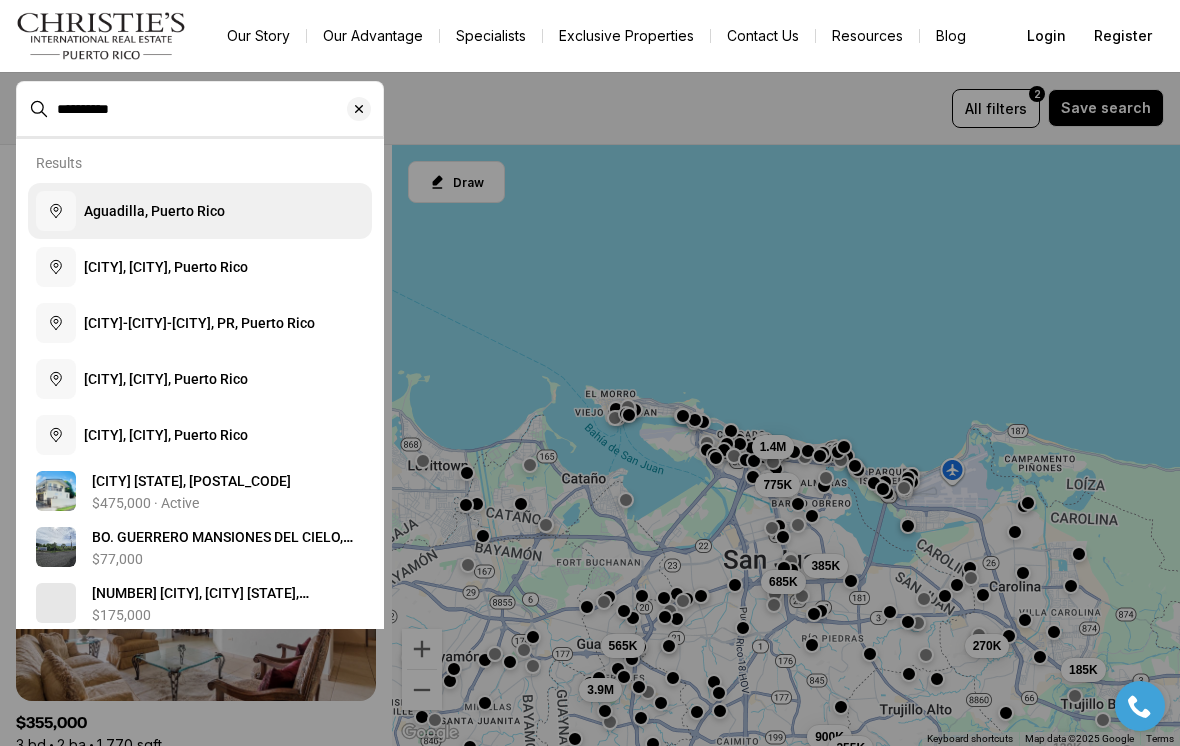 click on "Aguadilla, Puerto Rico" at bounding box center (154, 211) 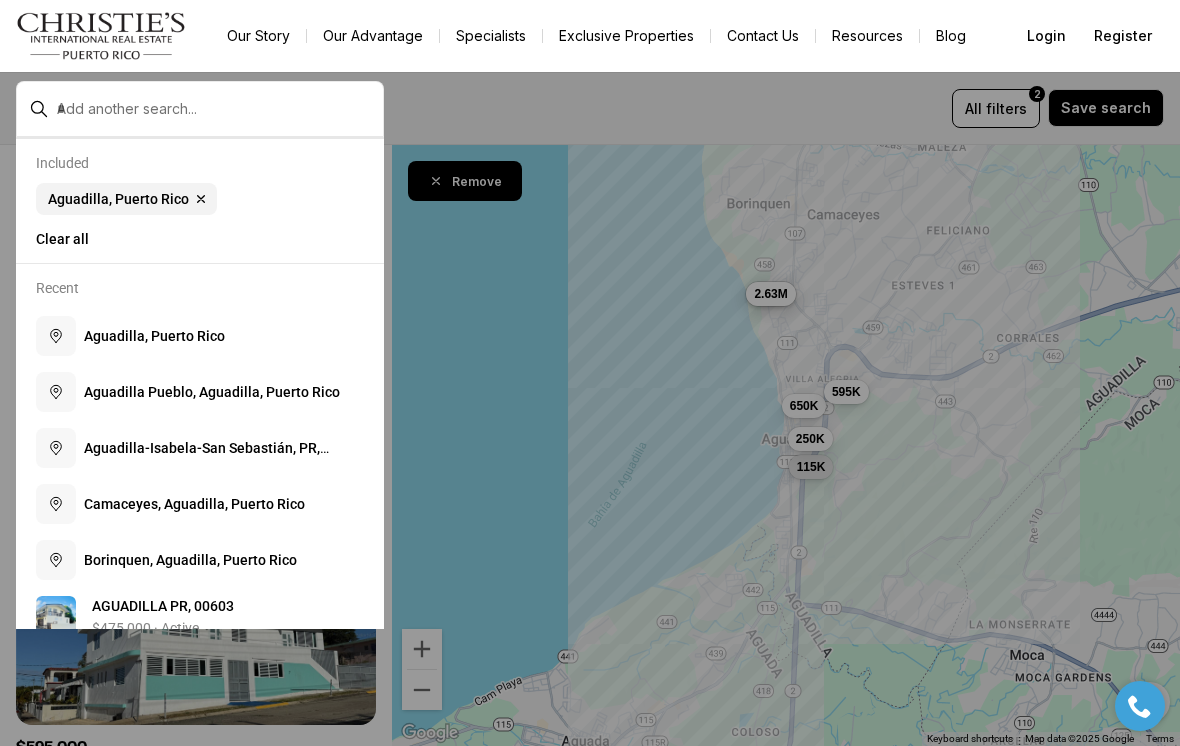 click at bounding box center [590, 373] 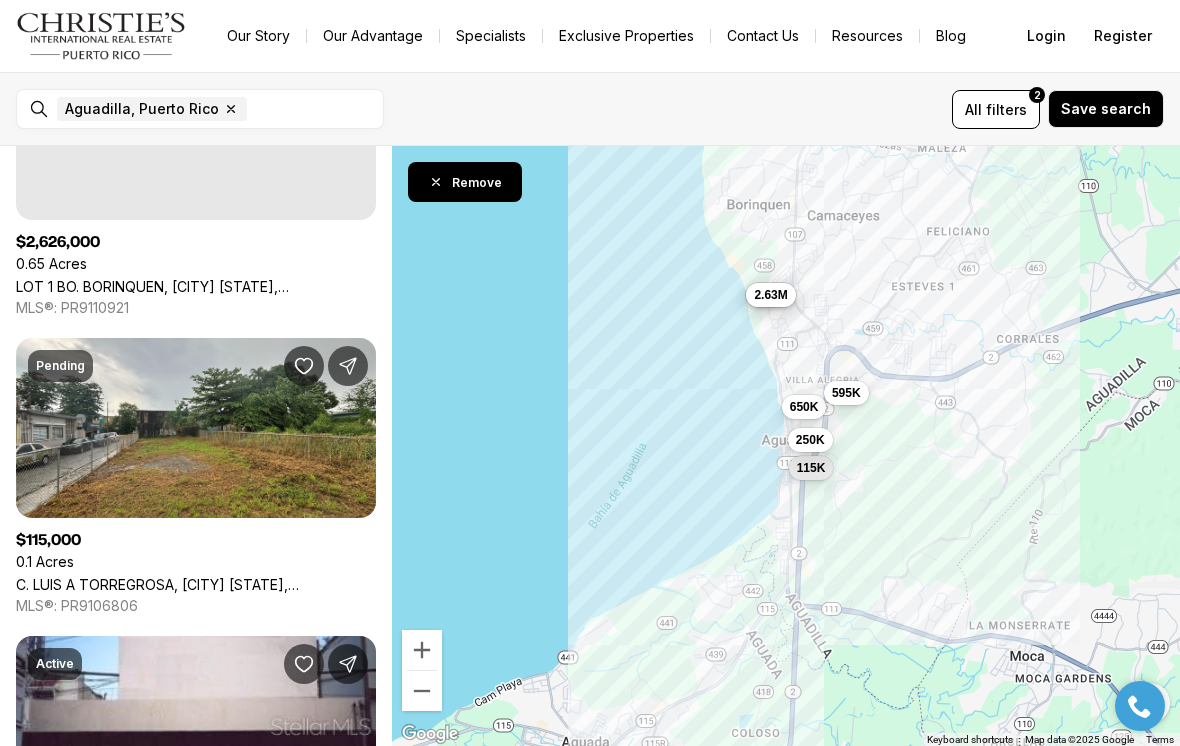 scroll, scrollTop: 1102, scrollLeft: 0, axis: vertical 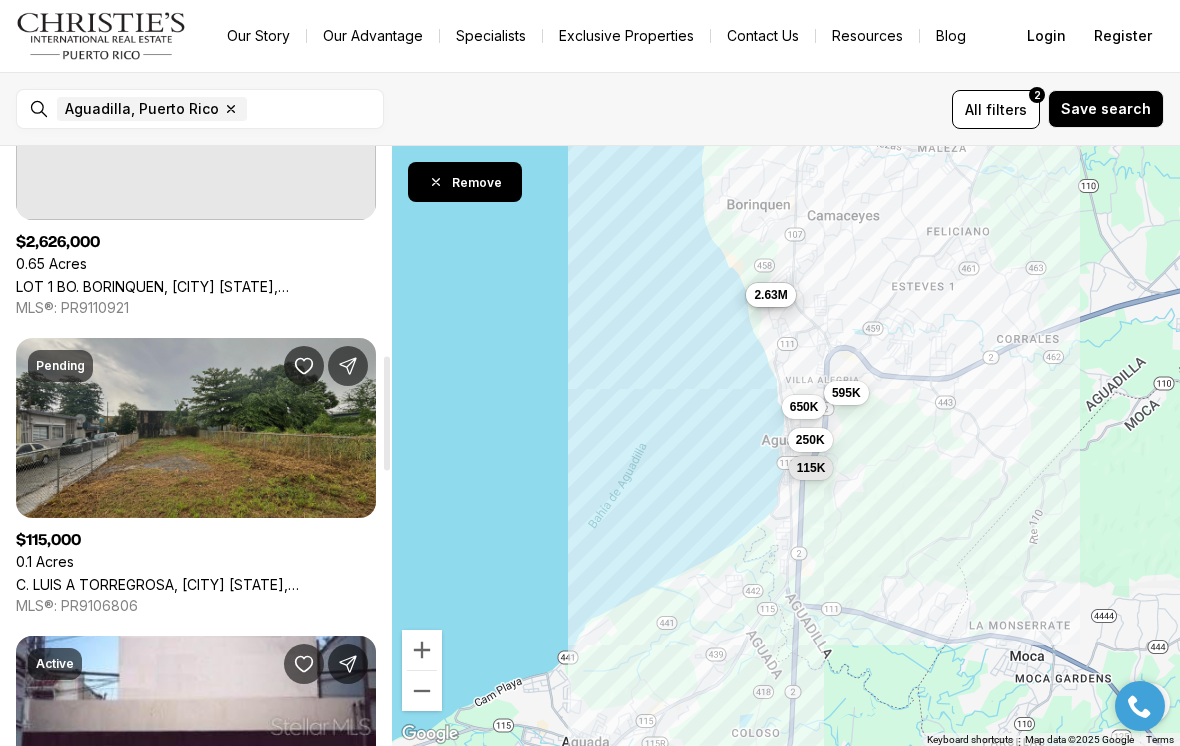 click on "[STREET], [CITY] [COUNTRY], [POSTAL_CODE]" at bounding box center (196, 584) 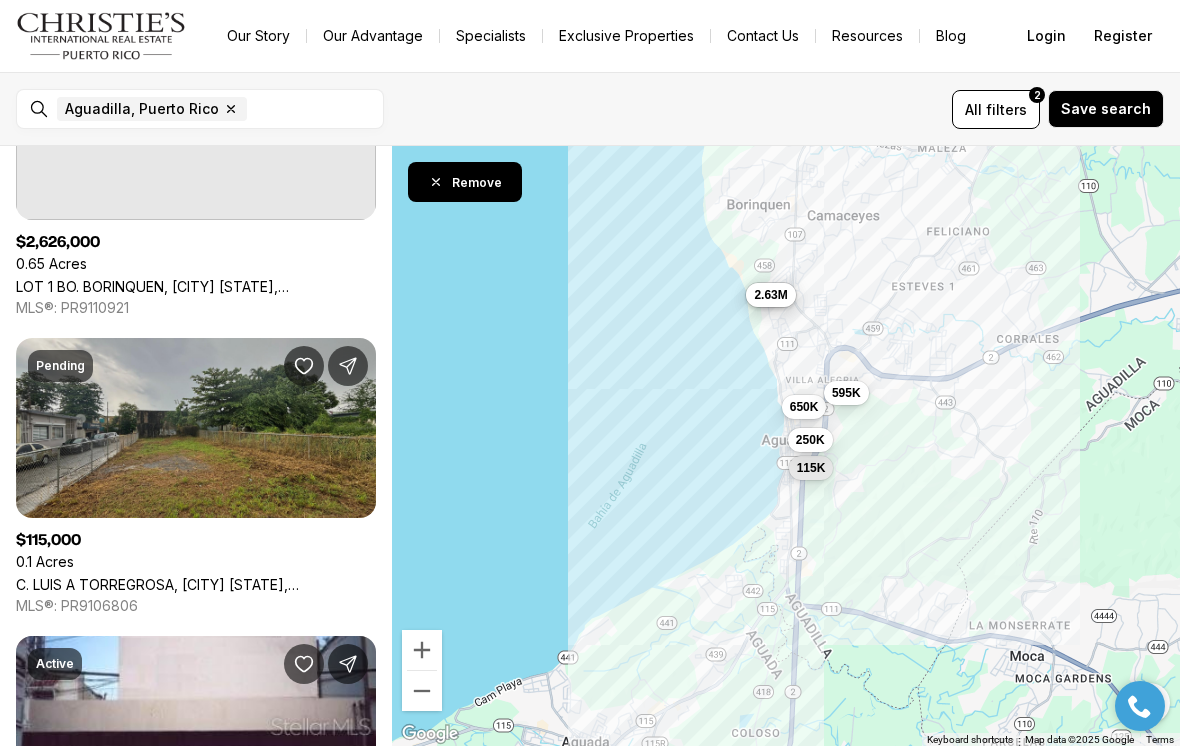 click on "[STREET], [CITY] [COUNTRY], [POSTAL_CODE]" at bounding box center (196, 584) 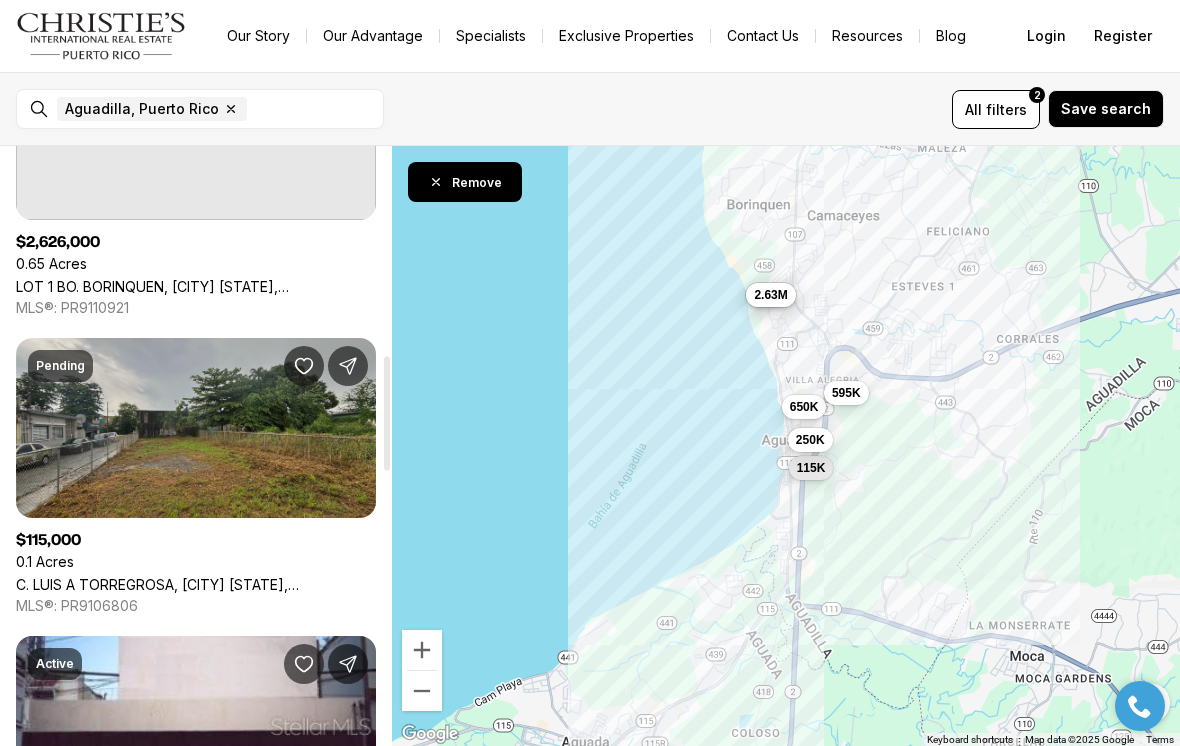 click on "[STREET], [CITY] [COUNTRY], [POSTAL_CODE]" at bounding box center [196, 584] 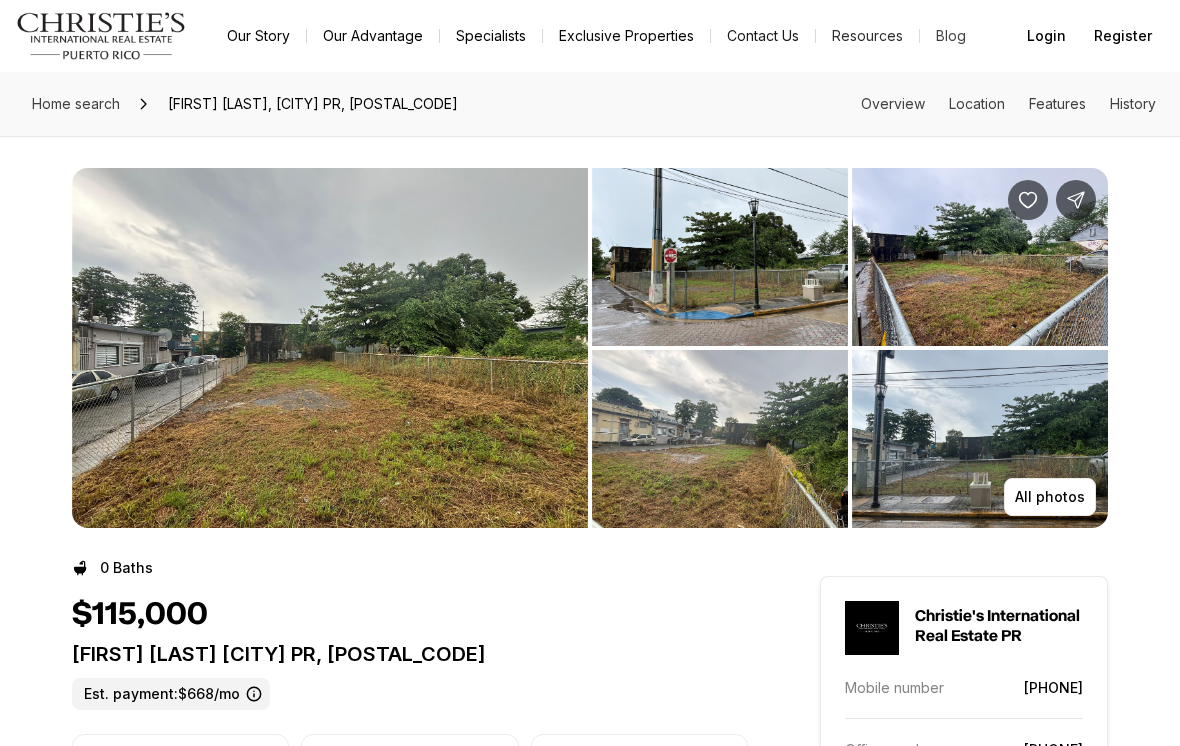 scroll, scrollTop: 0, scrollLeft: 0, axis: both 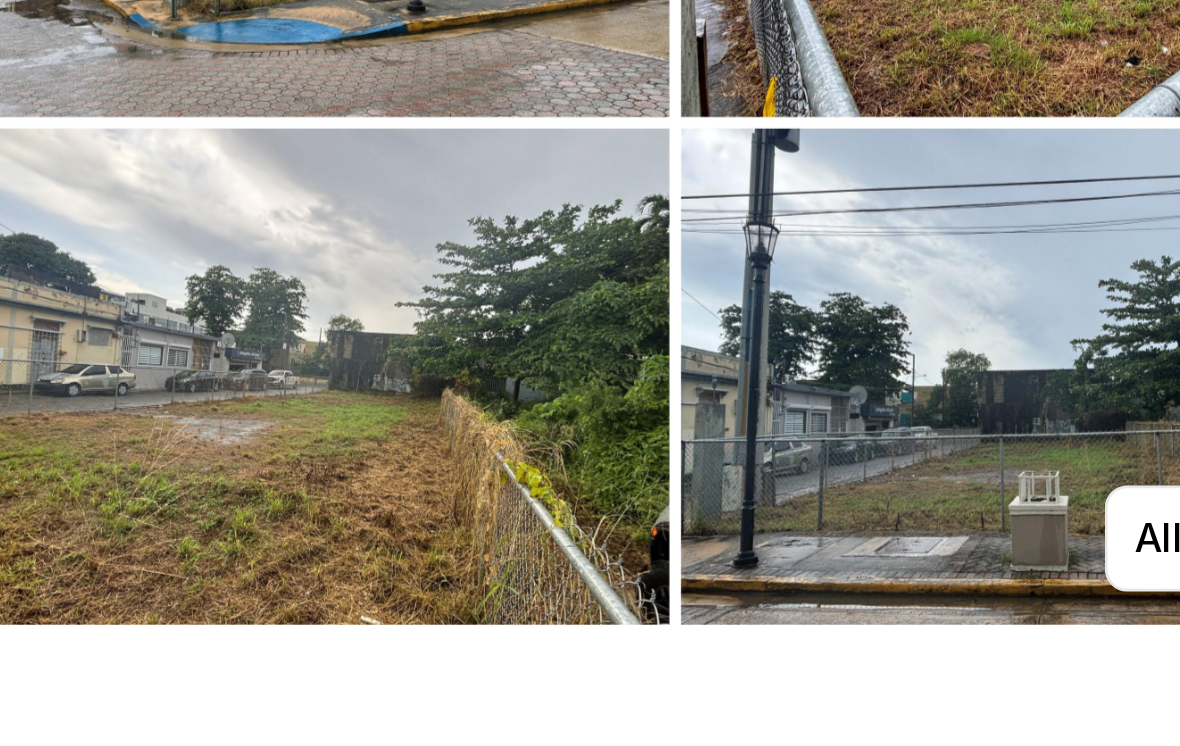 click at bounding box center (980, 439) 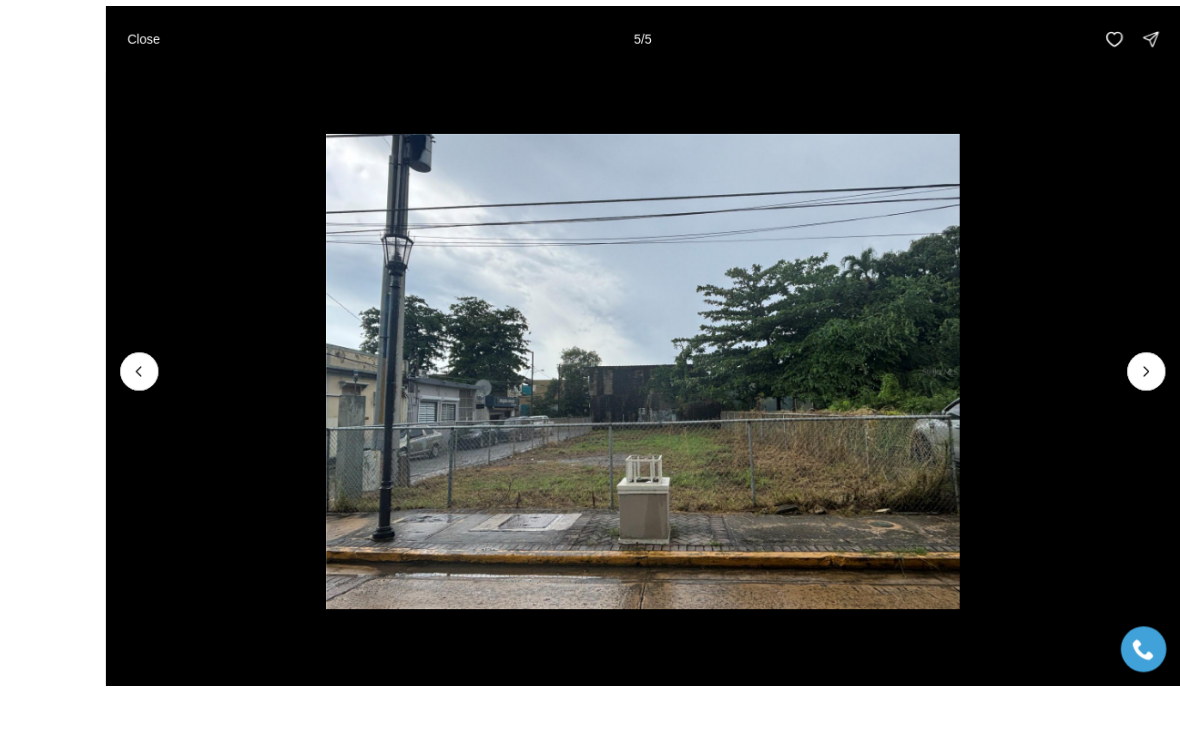 scroll, scrollTop: 54, scrollLeft: 0, axis: vertical 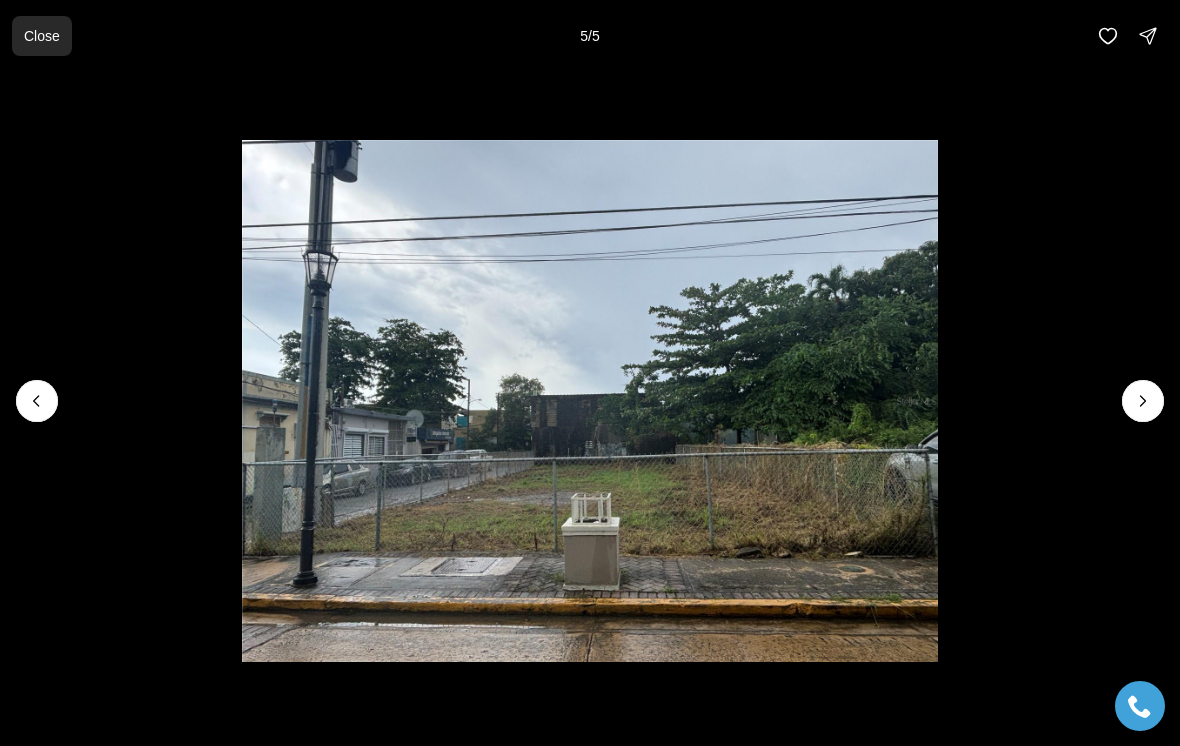 click on "Close" at bounding box center (42, 36) 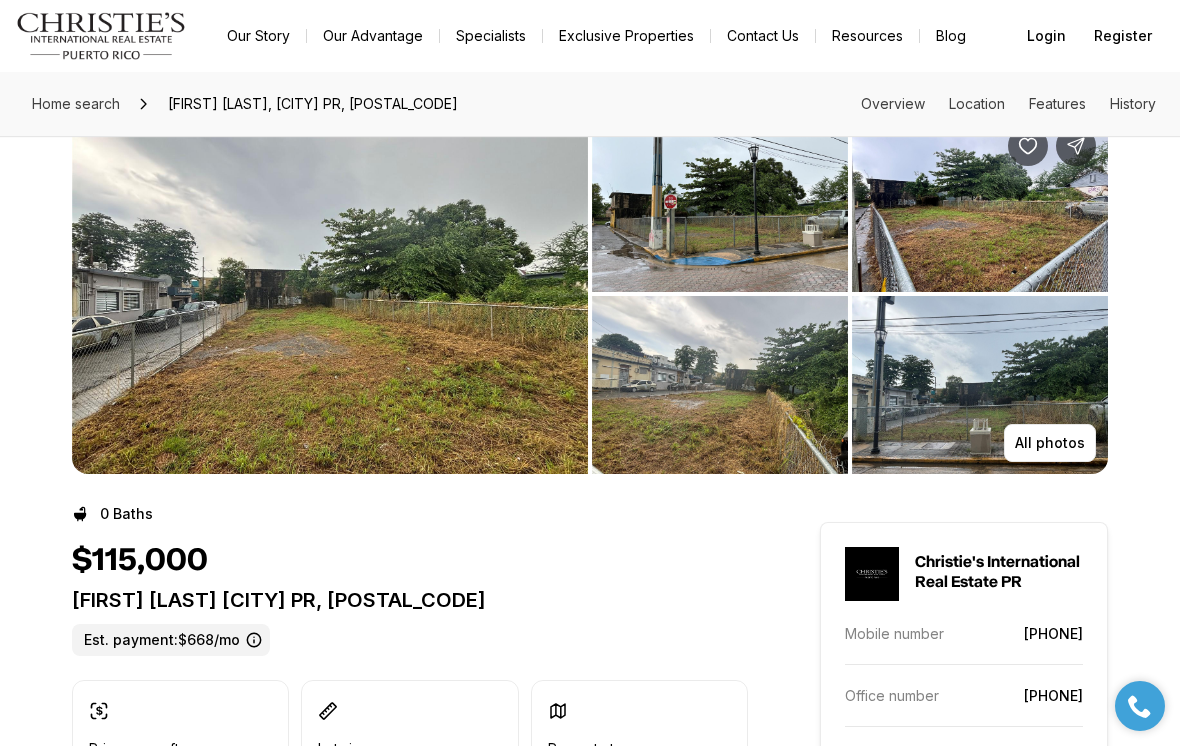 scroll, scrollTop: 0, scrollLeft: 0, axis: both 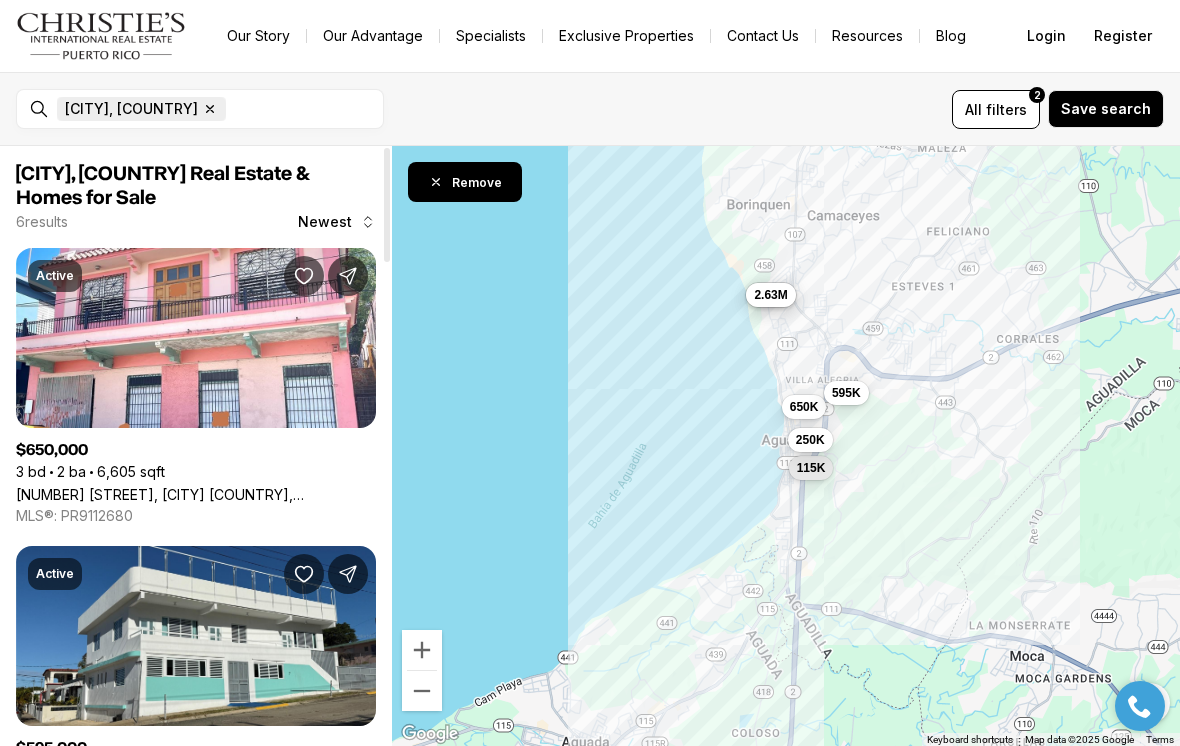 click at bounding box center (210, 109) 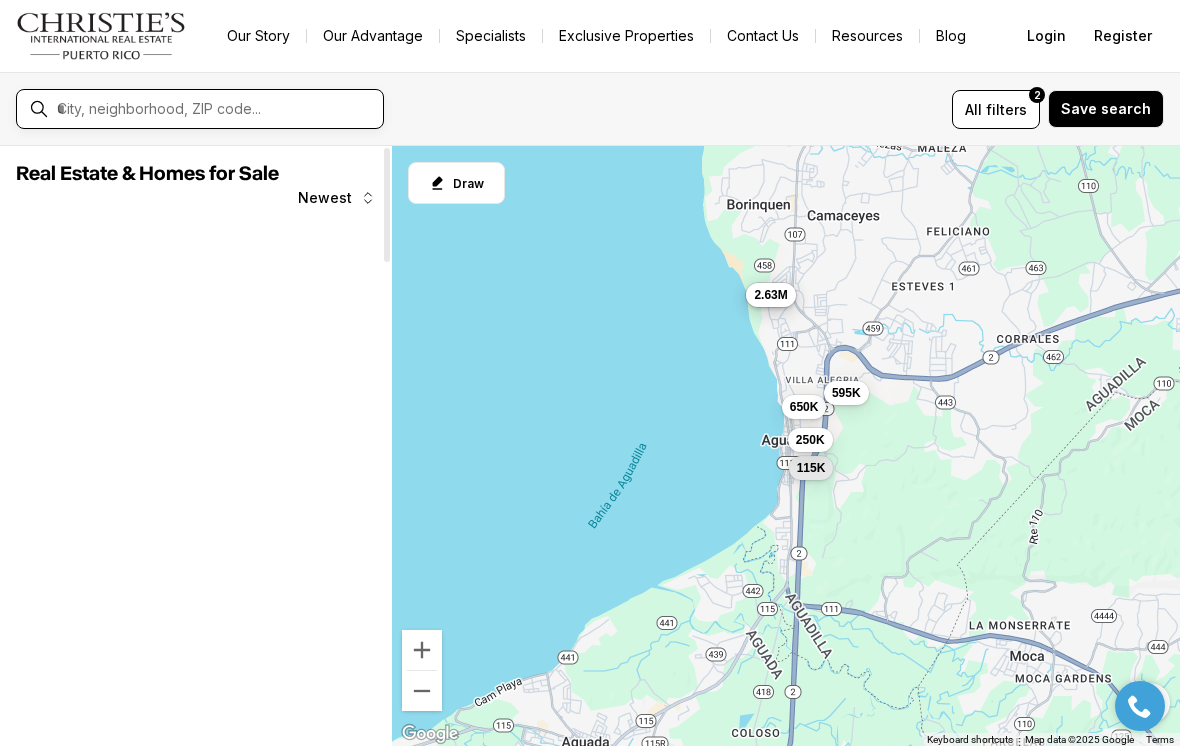 click at bounding box center (216, 109) 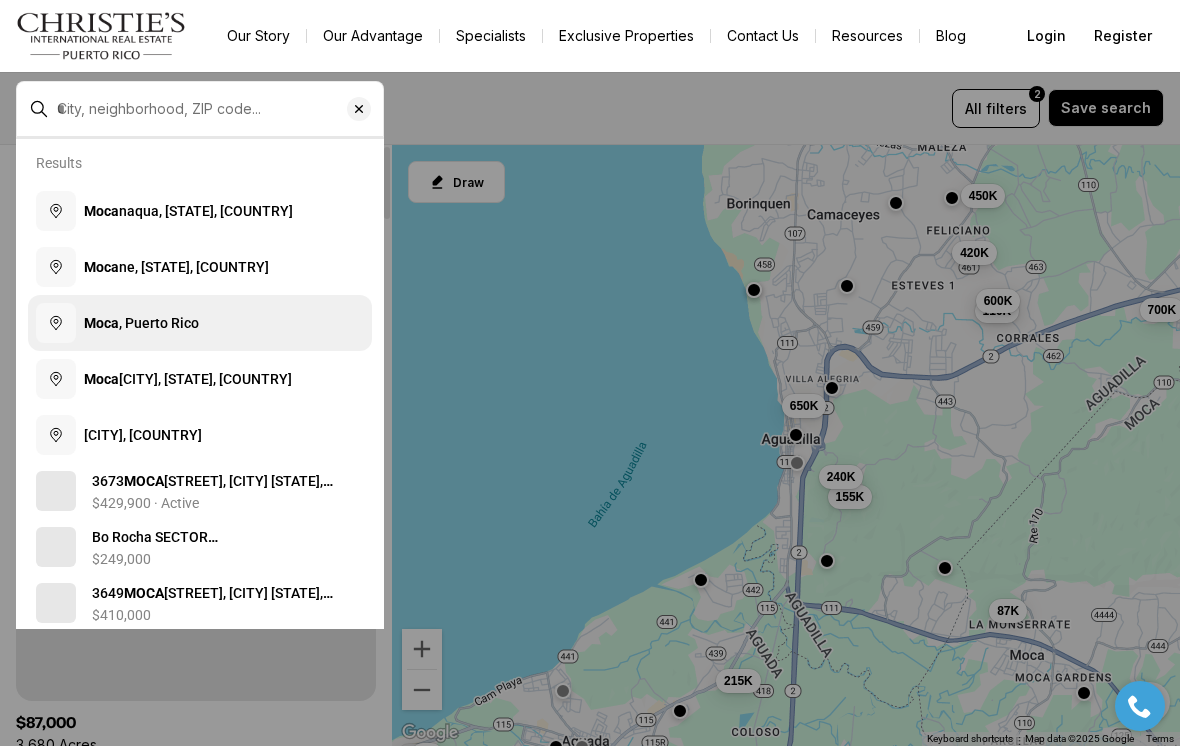 click on "[CITY], [COUNTRY]" at bounding box center [141, 323] 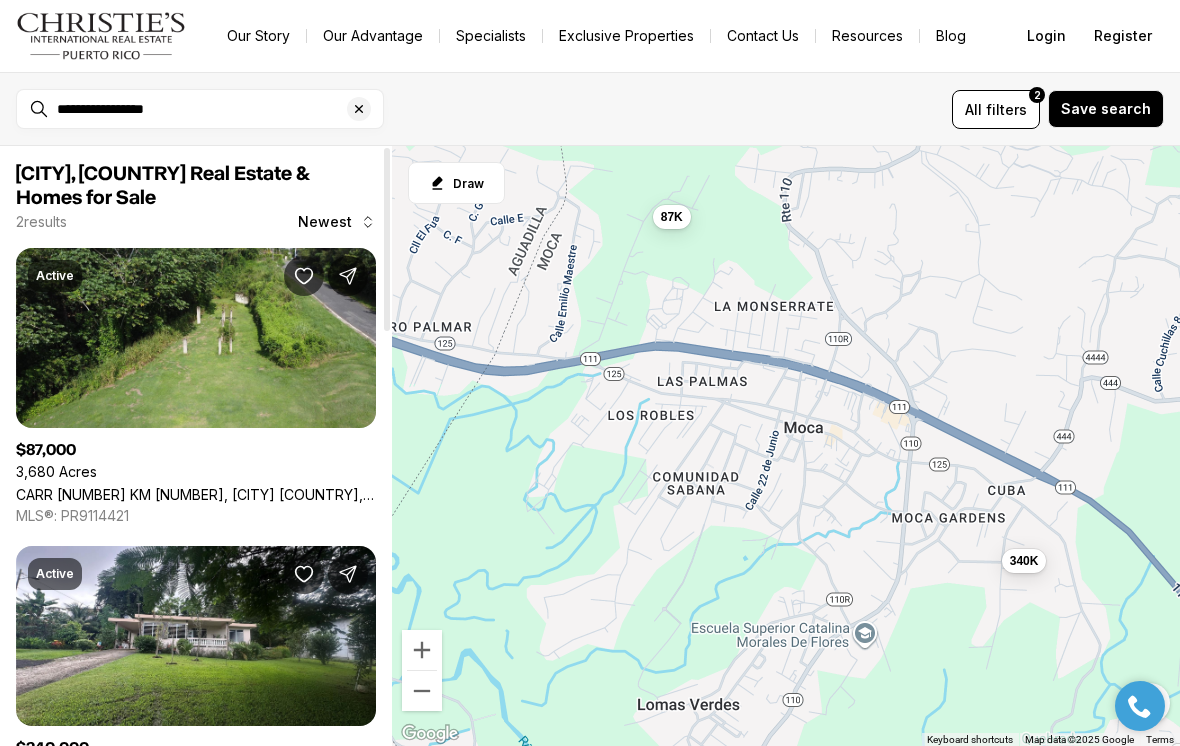 scroll, scrollTop: 0, scrollLeft: 0, axis: both 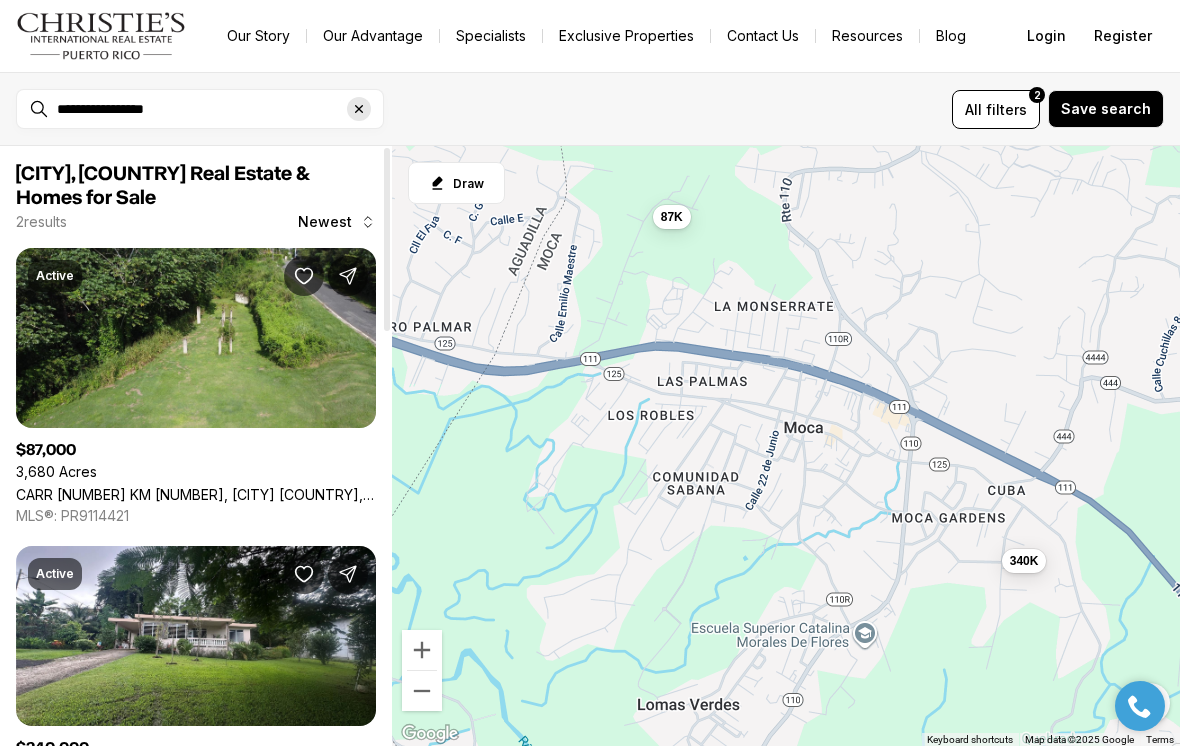 click at bounding box center (359, 109) 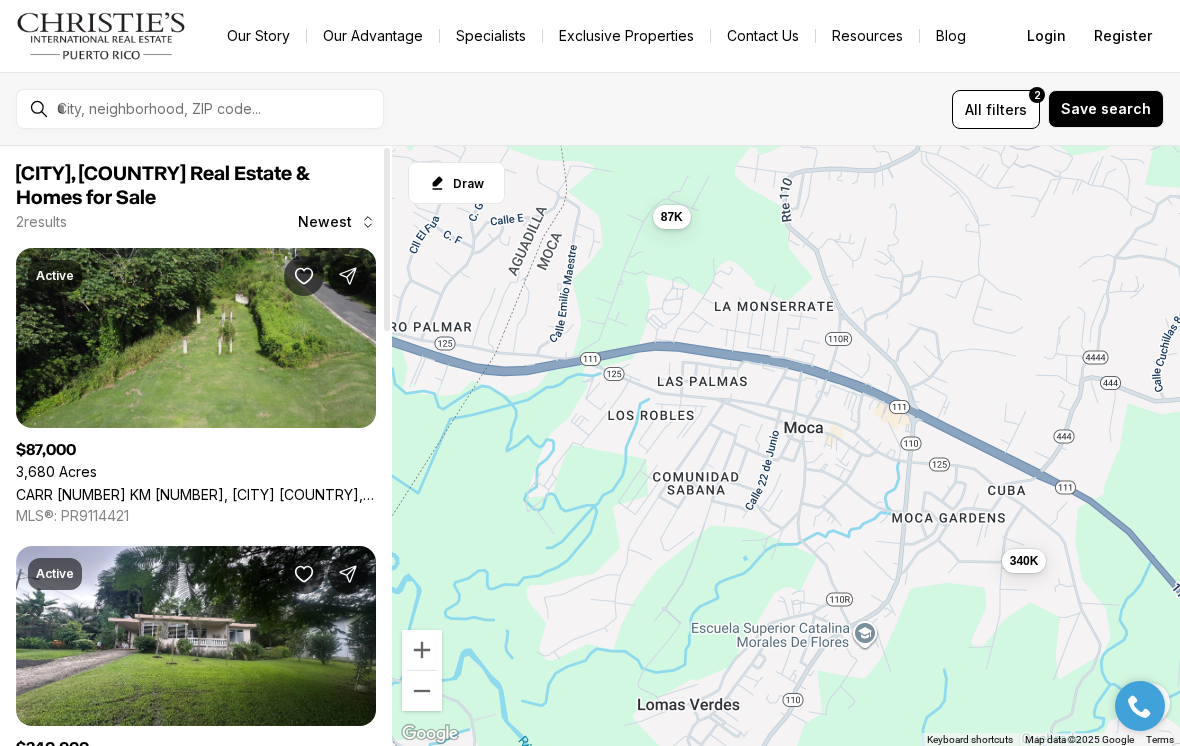 click at bounding box center [216, 109] 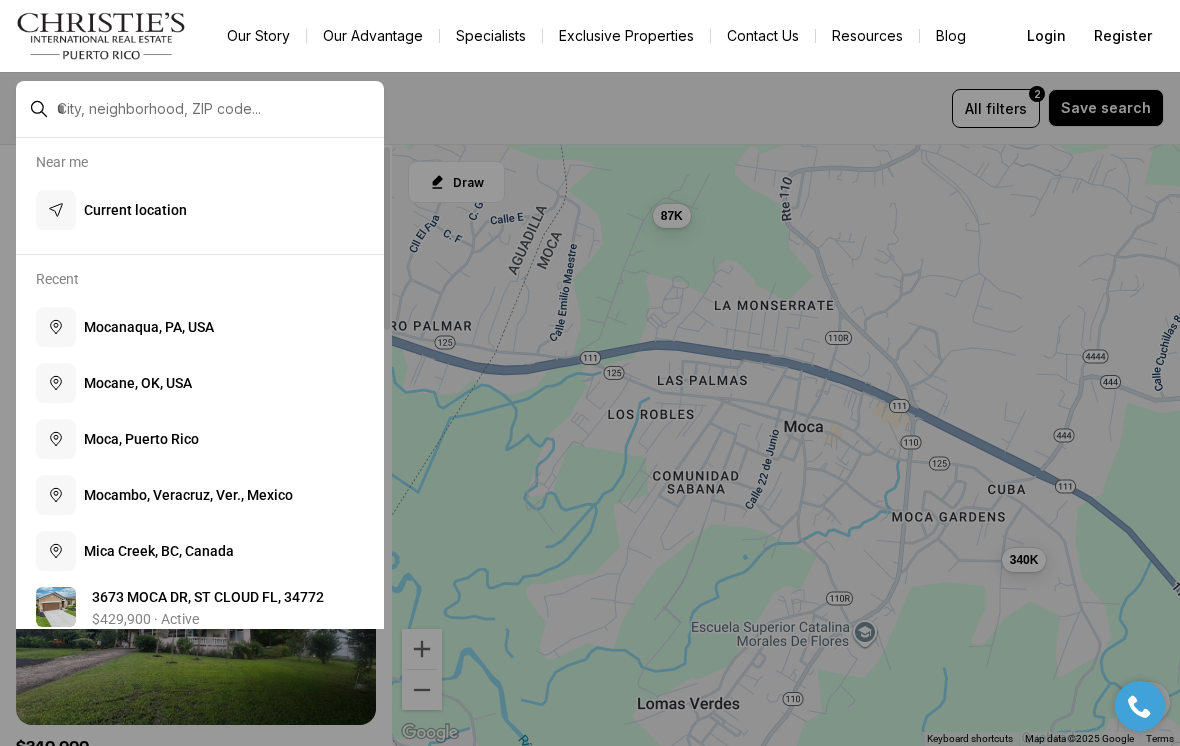 click at bounding box center [216, 109] 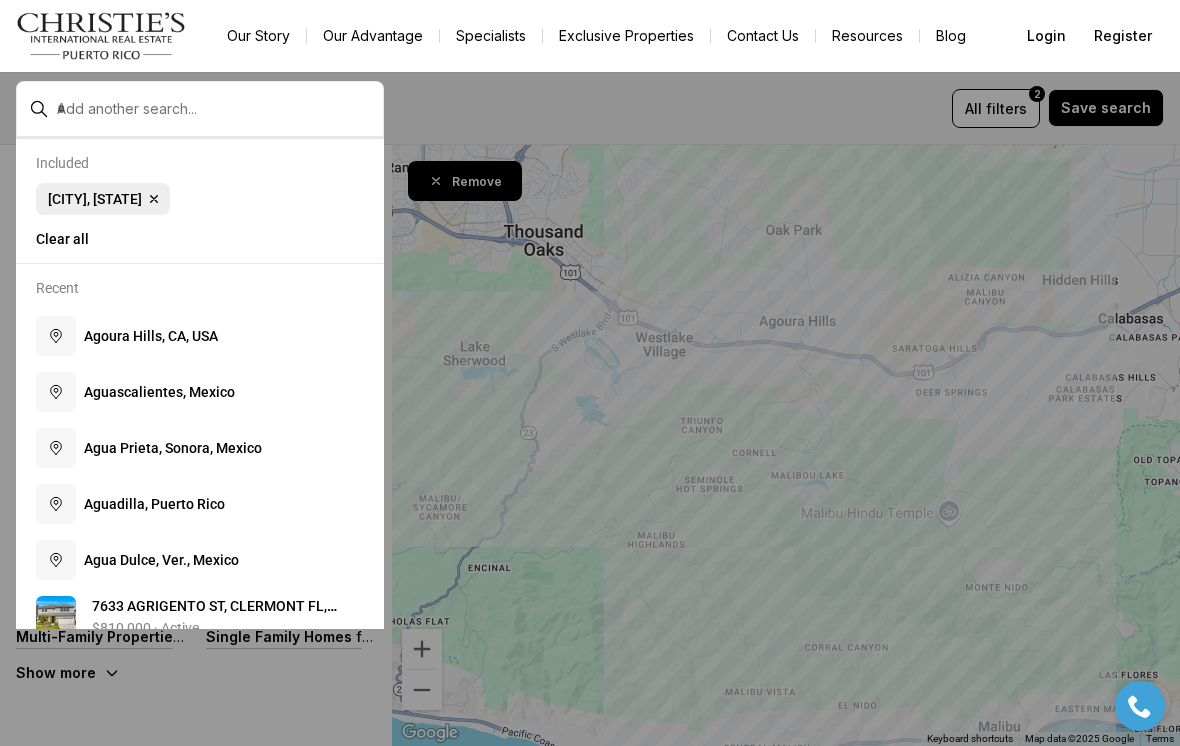 click at bounding box center [154, 199] 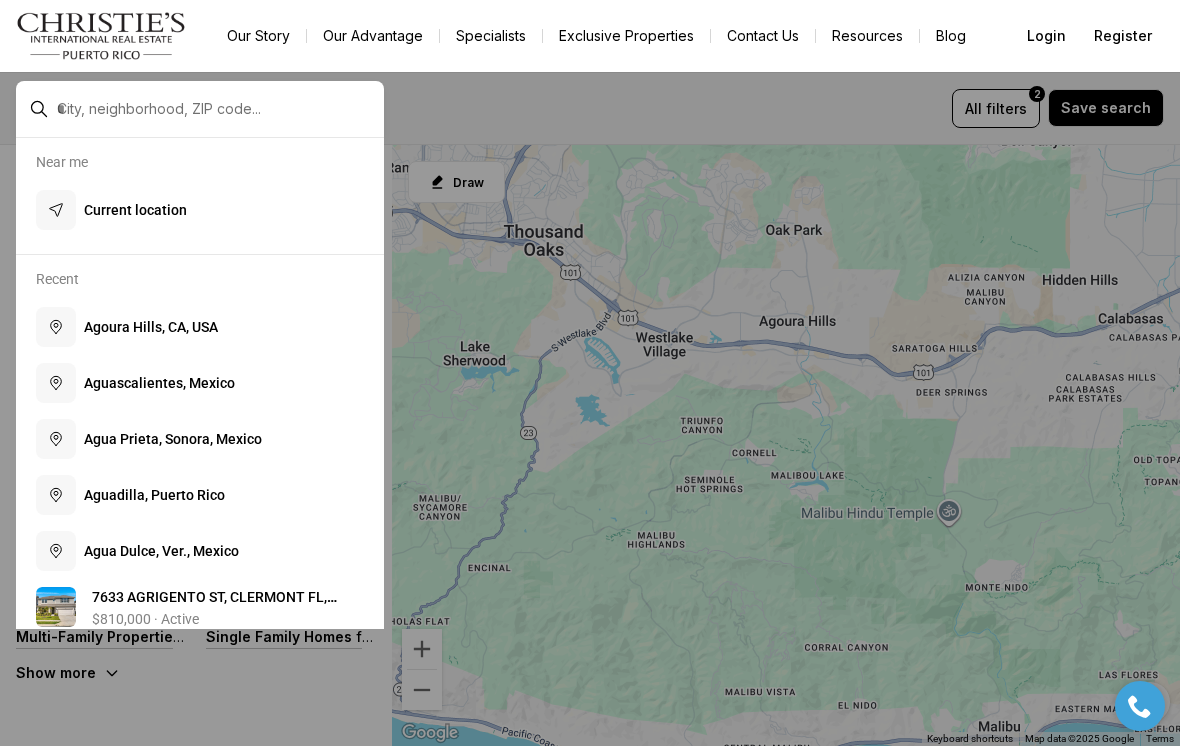 click at bounding box center [216, 109] 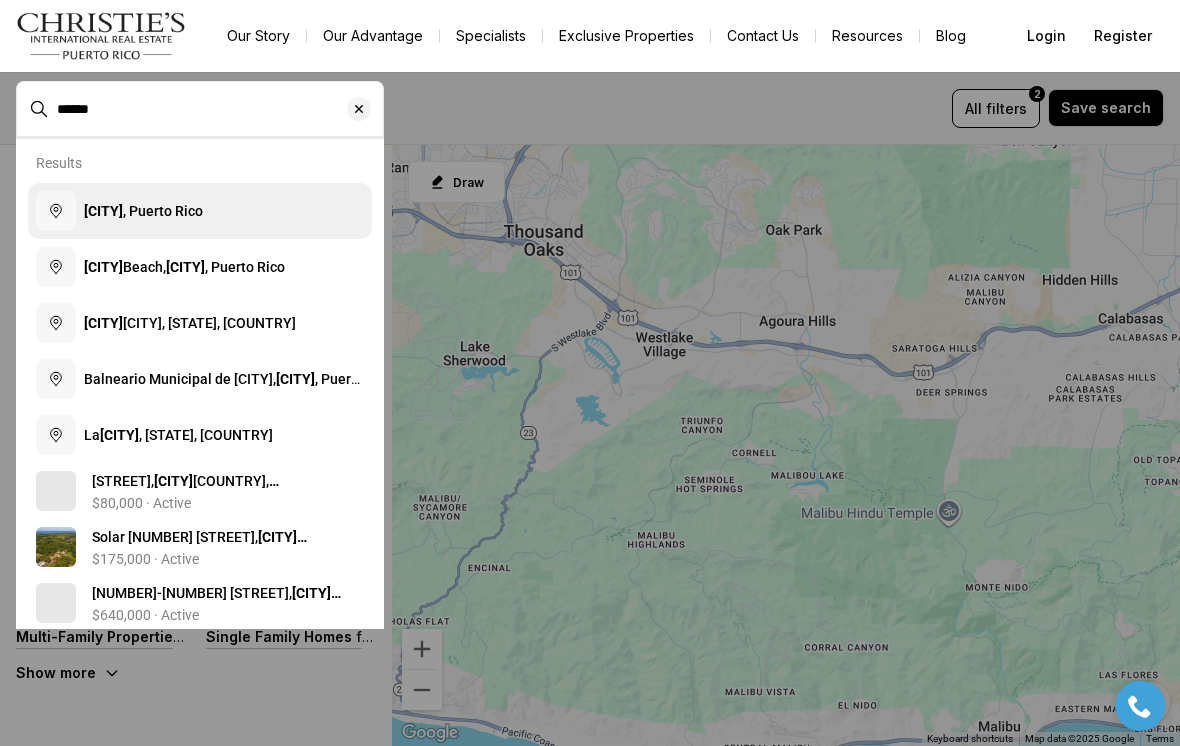 click on "[CITY], [COUNTRY]" at bounding box center [143, 211] 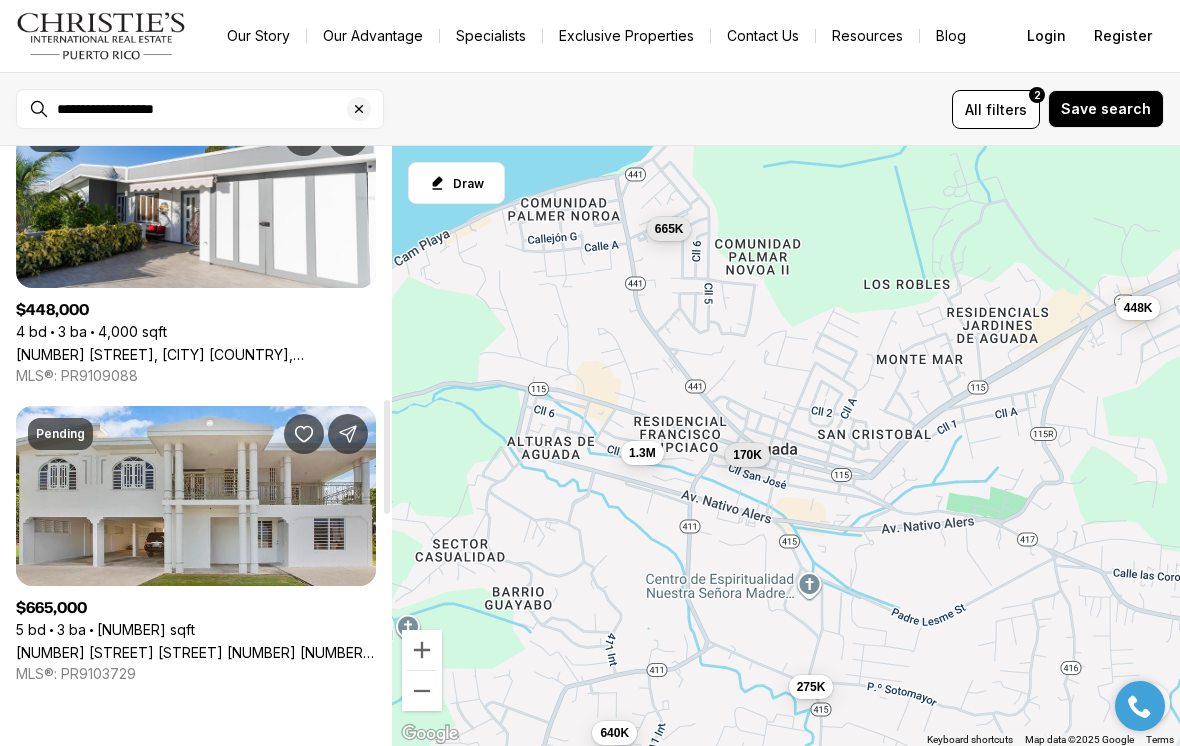 scroll, scrollTop: 1333, scrollLeft: 0, axis: vertical 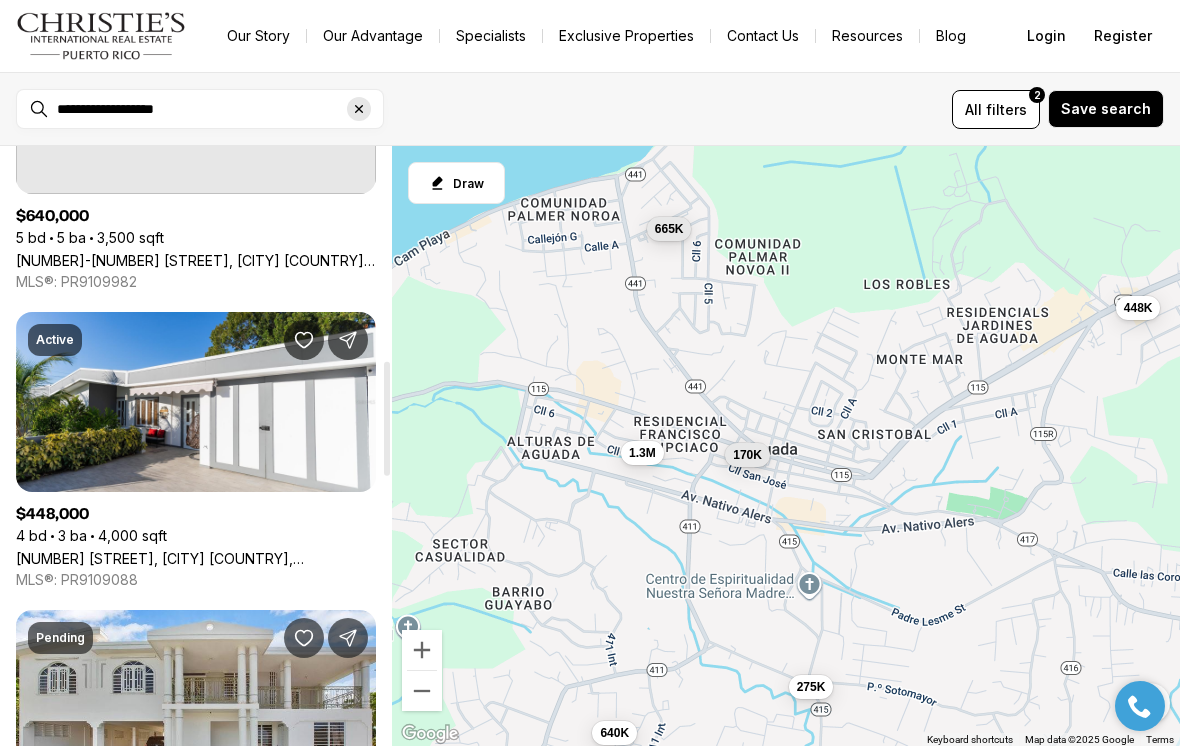 click at bounding box center (359, 109) 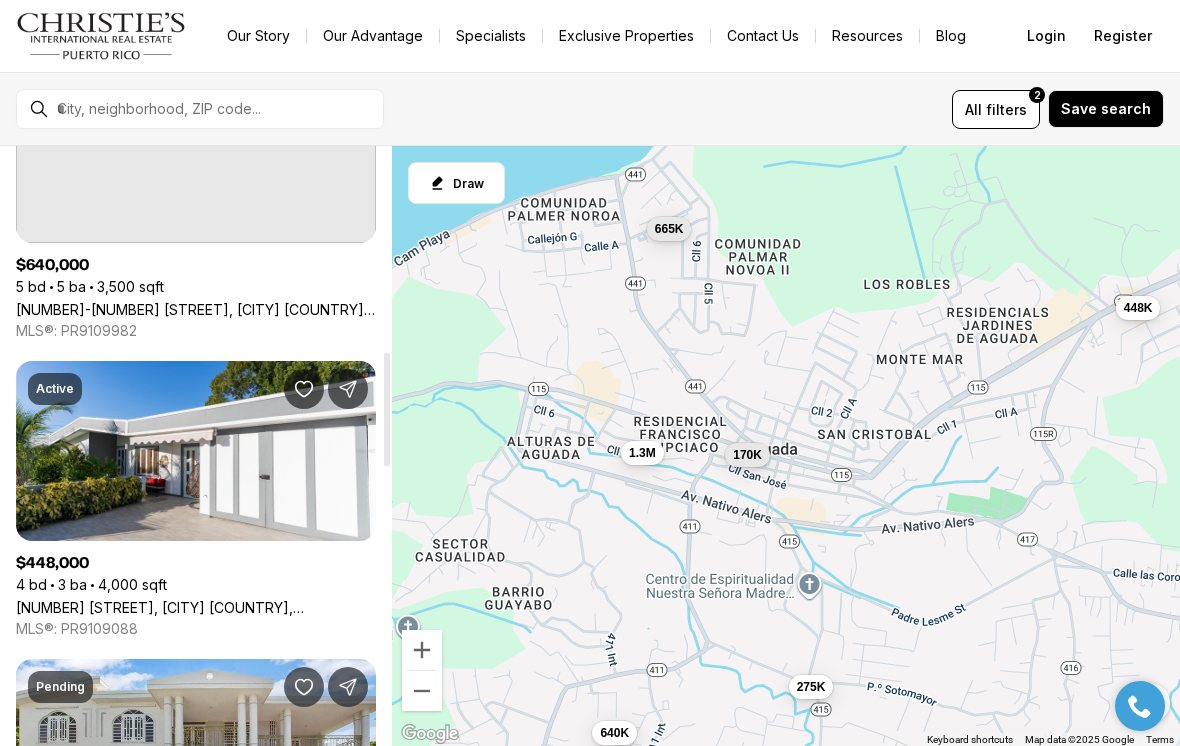 scroll, scrollTop: 1078, scrollLeft: 0, axis: vertical 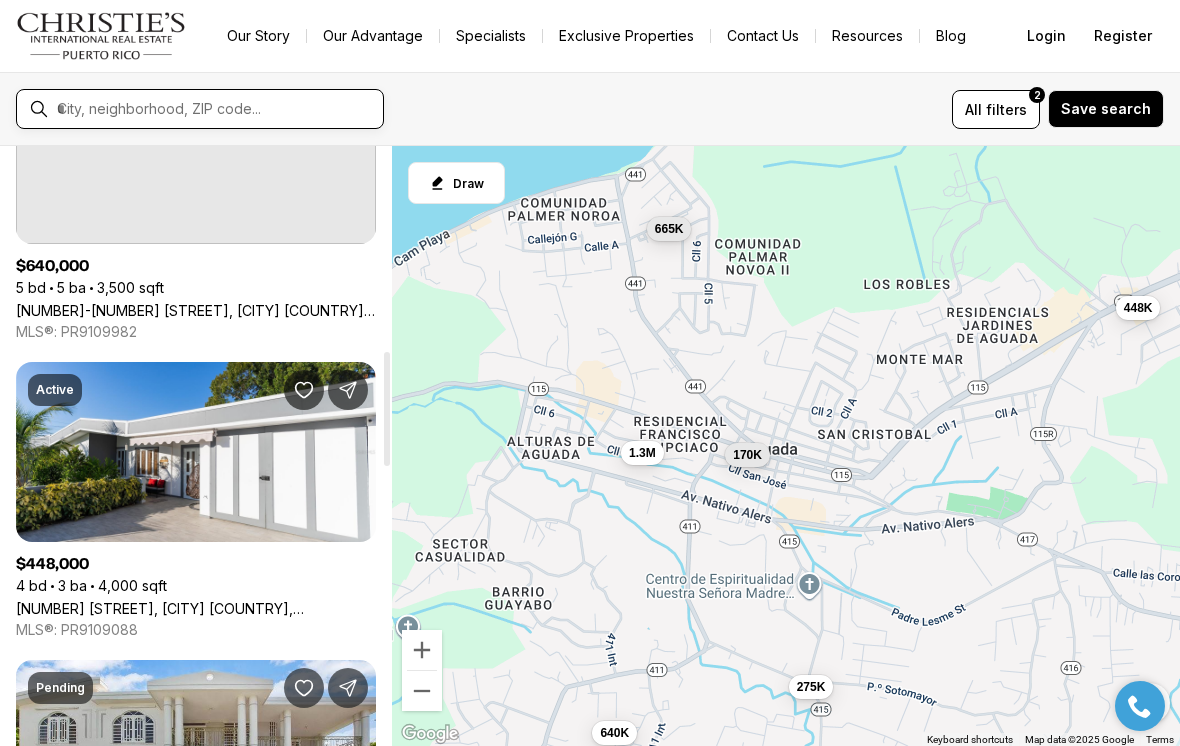 click at bounding box center (216, 109) 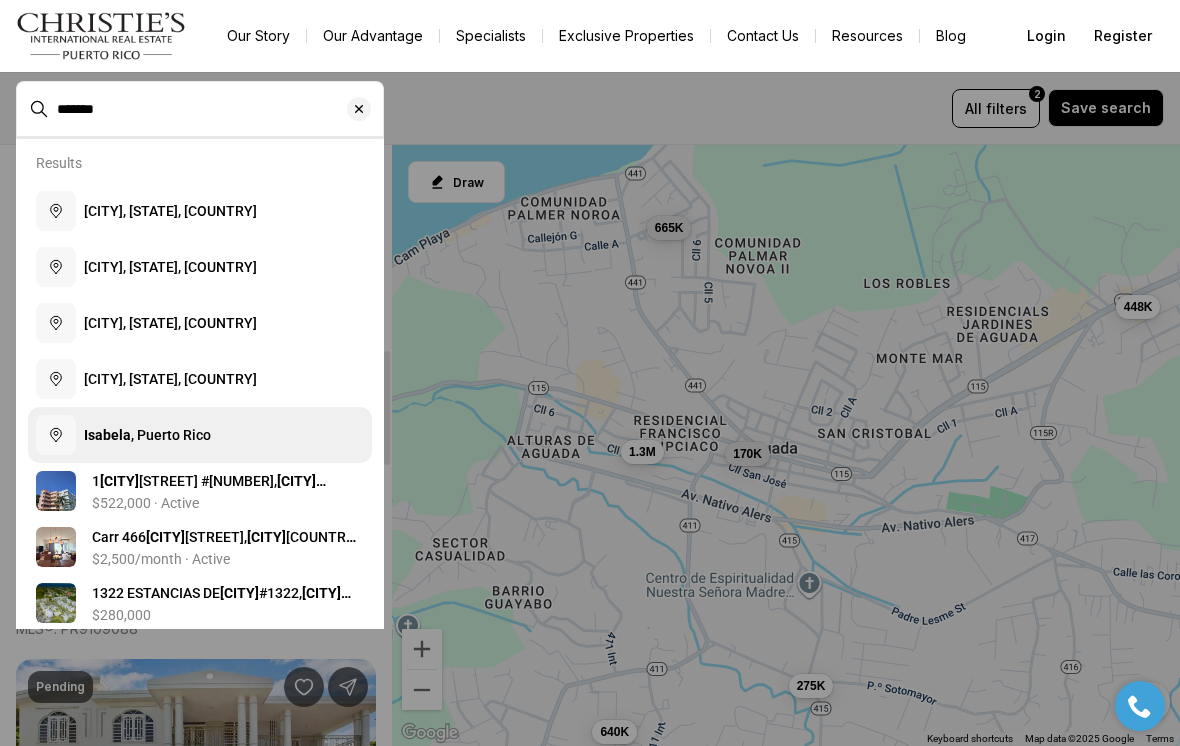 click on "[CITY], [COUNTRY]" at bounding box center [147, 435] 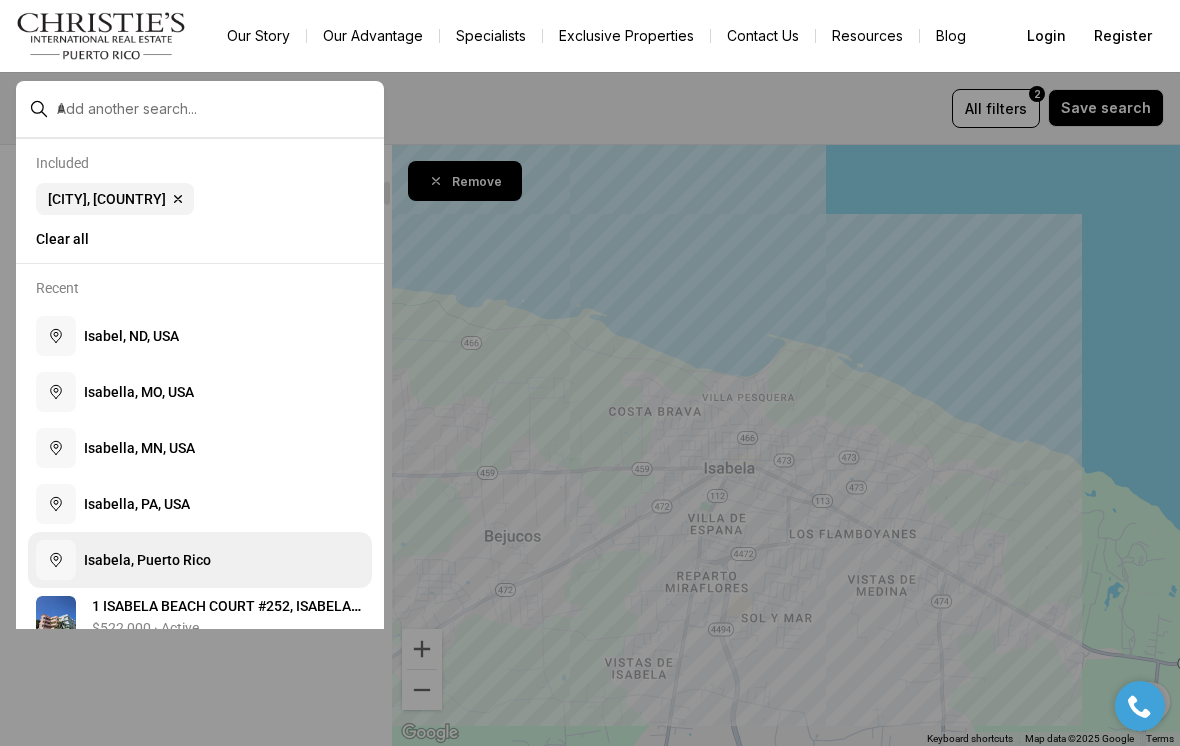 scroll, scrollTop: 0, scrollLeft: 0, axis: both 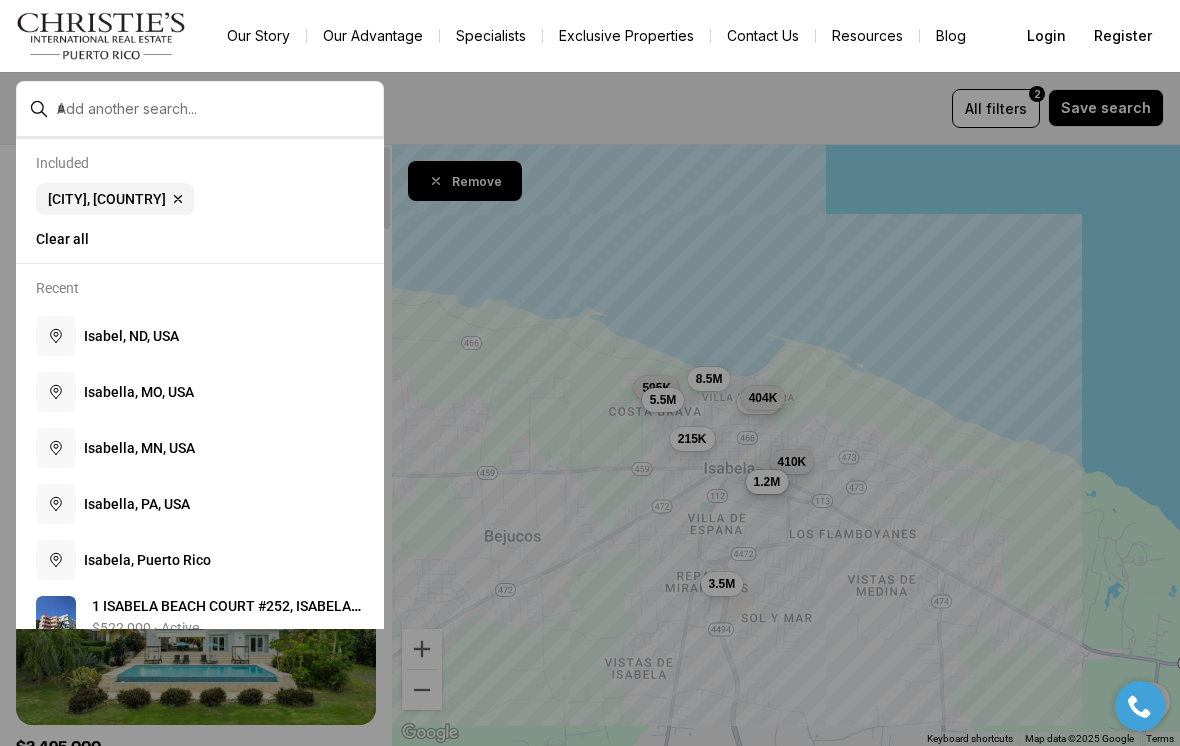 click at bounding box center [590, 373] 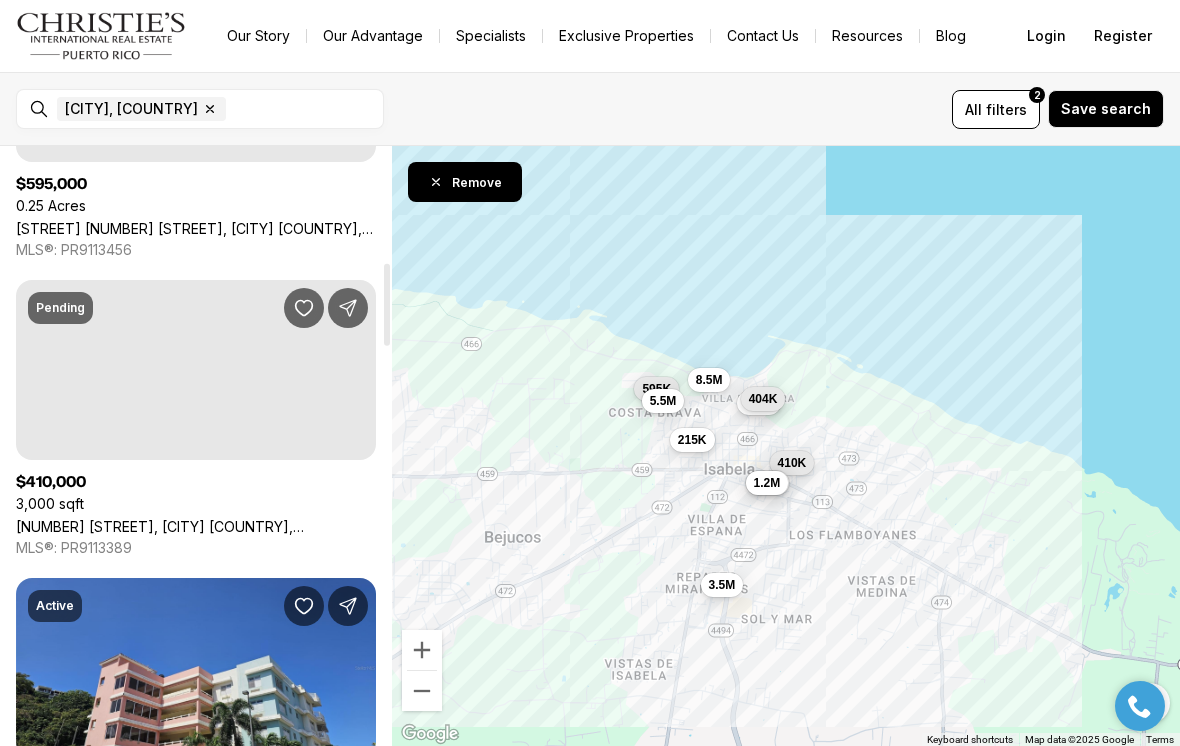 scroll, scrollTop: 862, scrollLeft: 0, axis: vertical 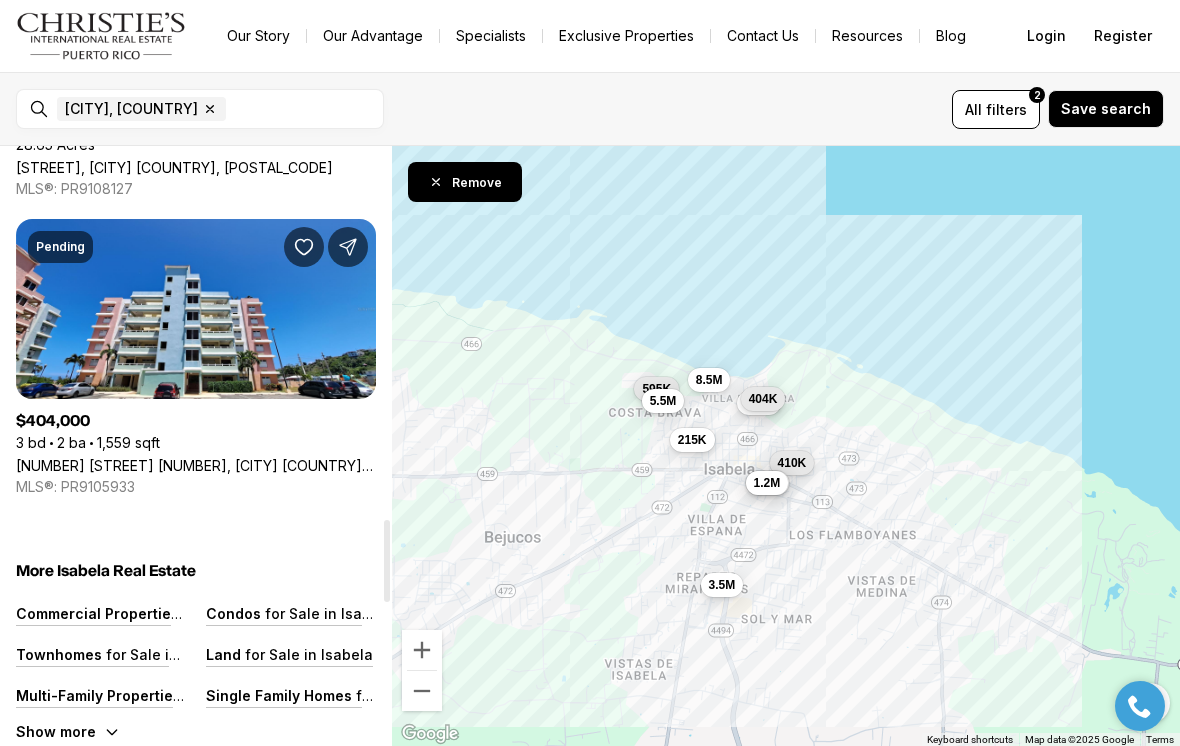 click at bounding box center (387, 561) 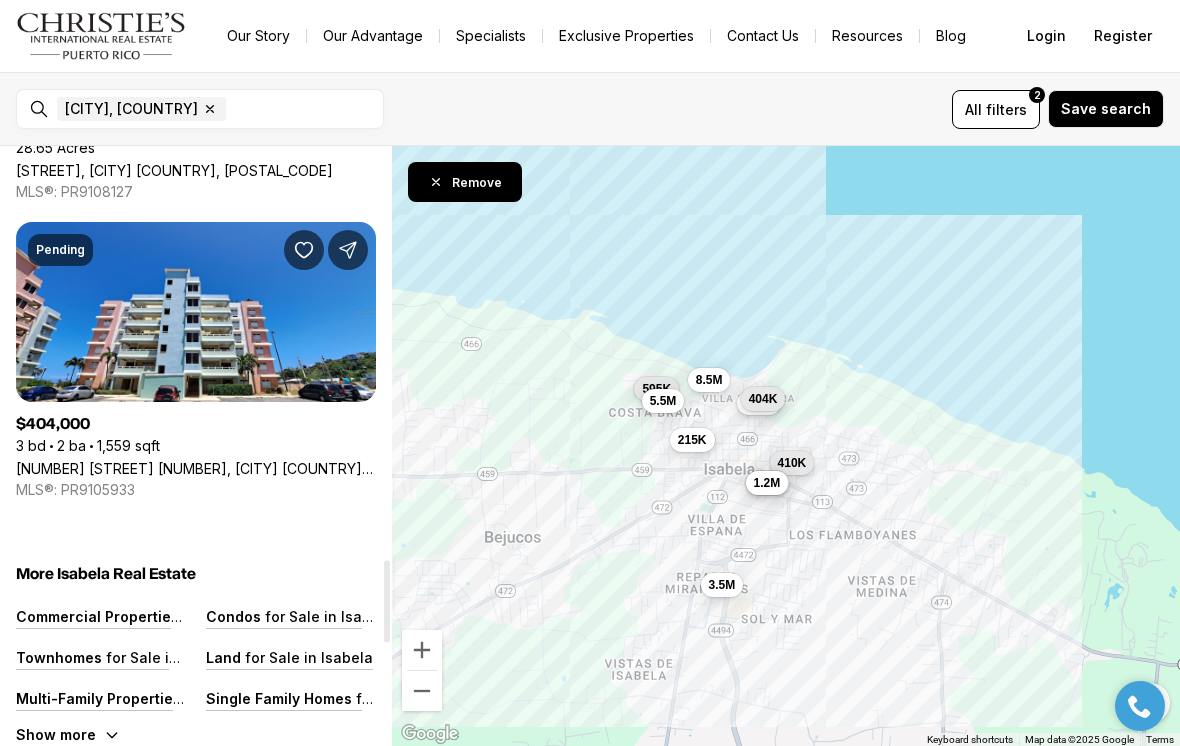 click at bounding box center [387, 602] 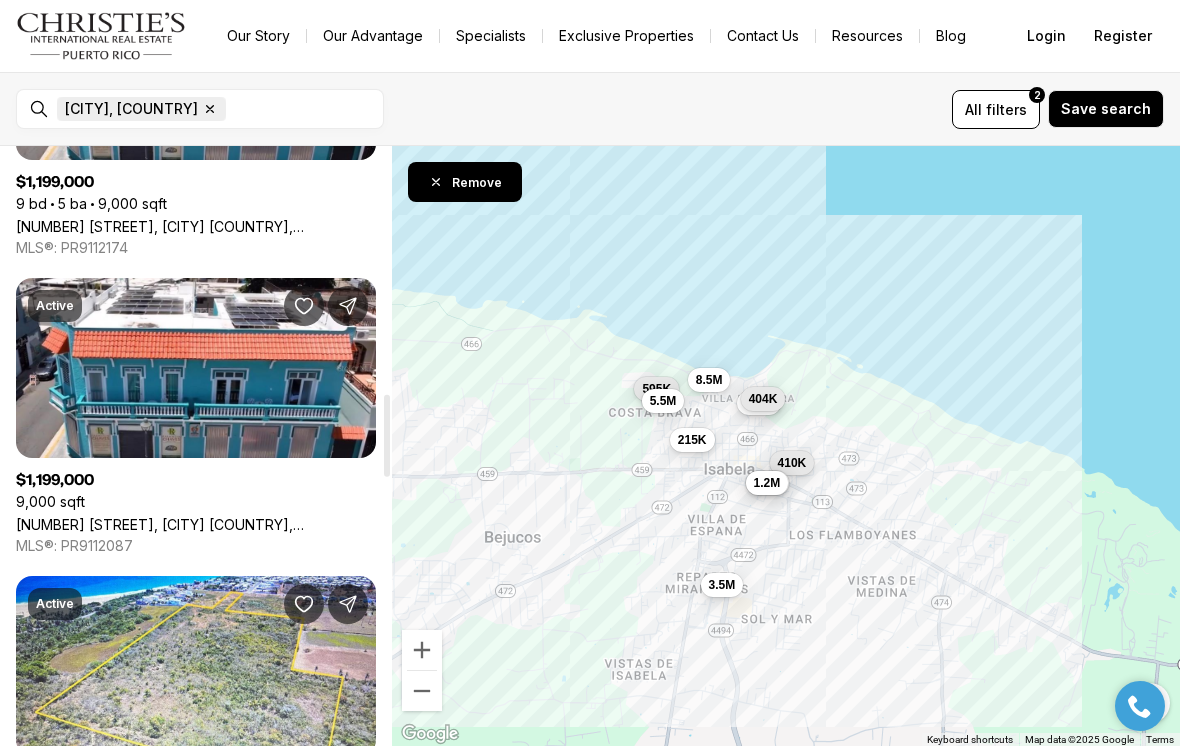 click at bounding box center [210, 109] 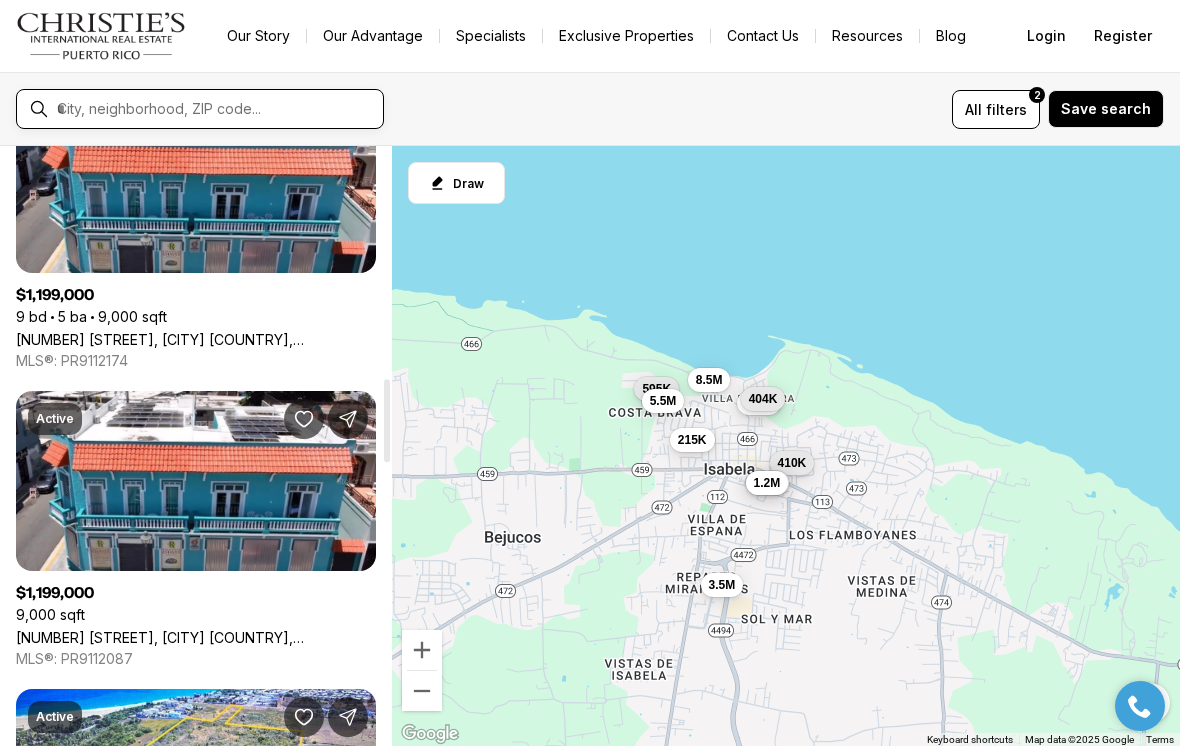 click at bounding box center (216, 109) 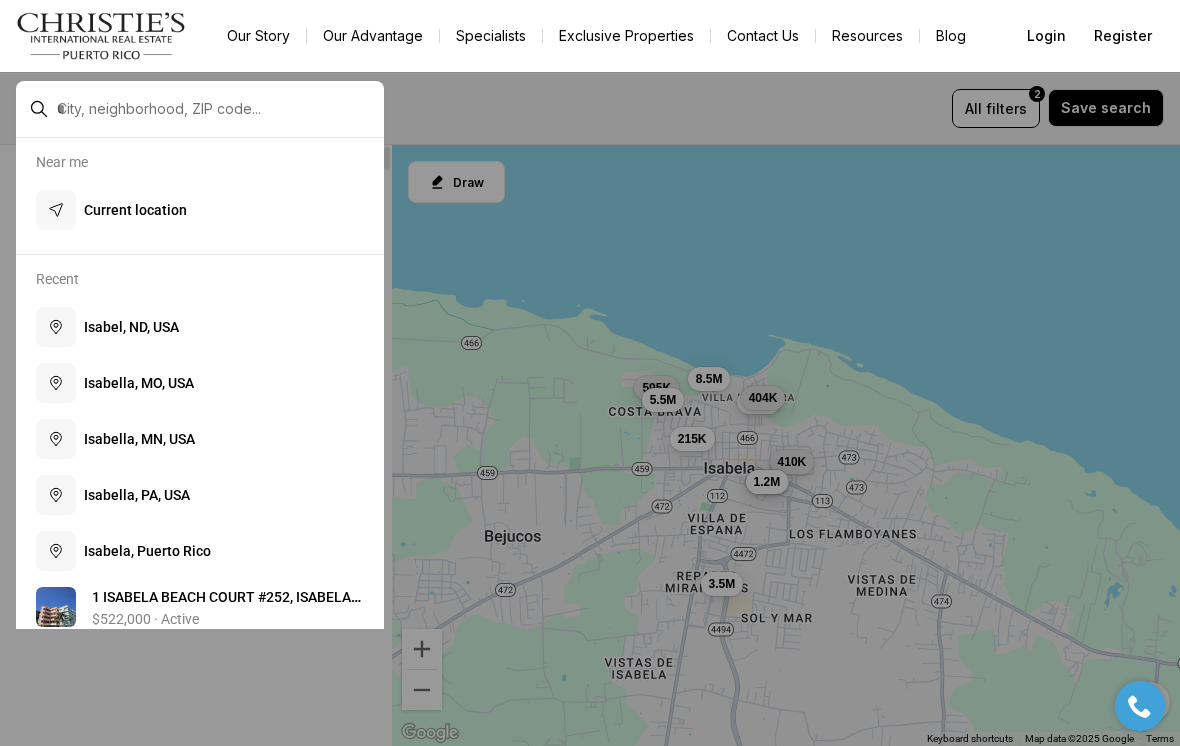 scroll, scrollTop: 0, scrollLeft: 0, axis: both 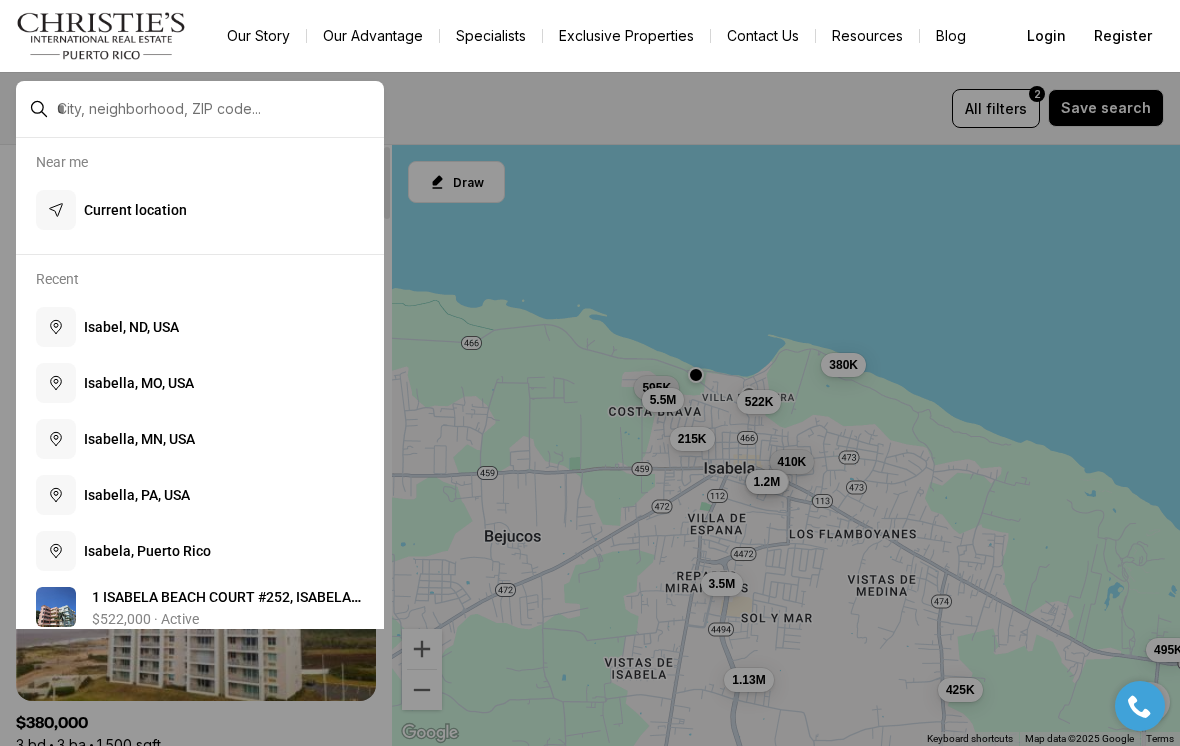 click at bounding box center (216, 109) 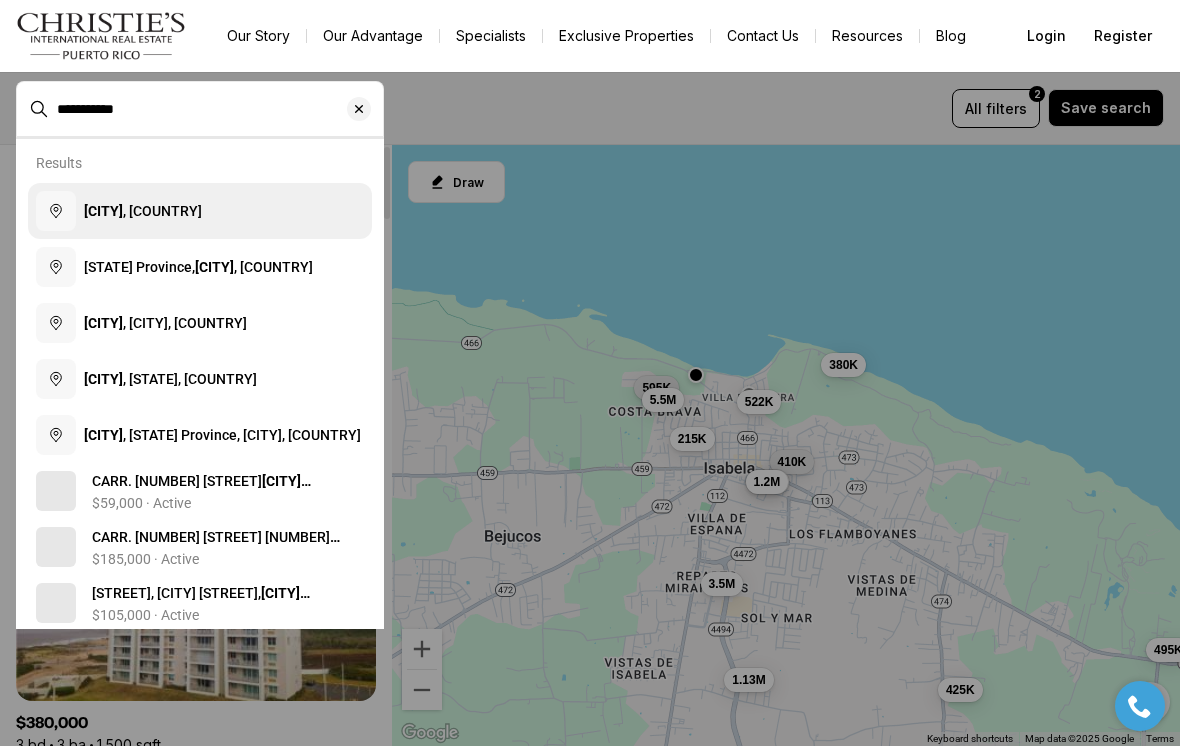 click on "[CITY], [COUNTRY]" at bounding box center [143, 211] 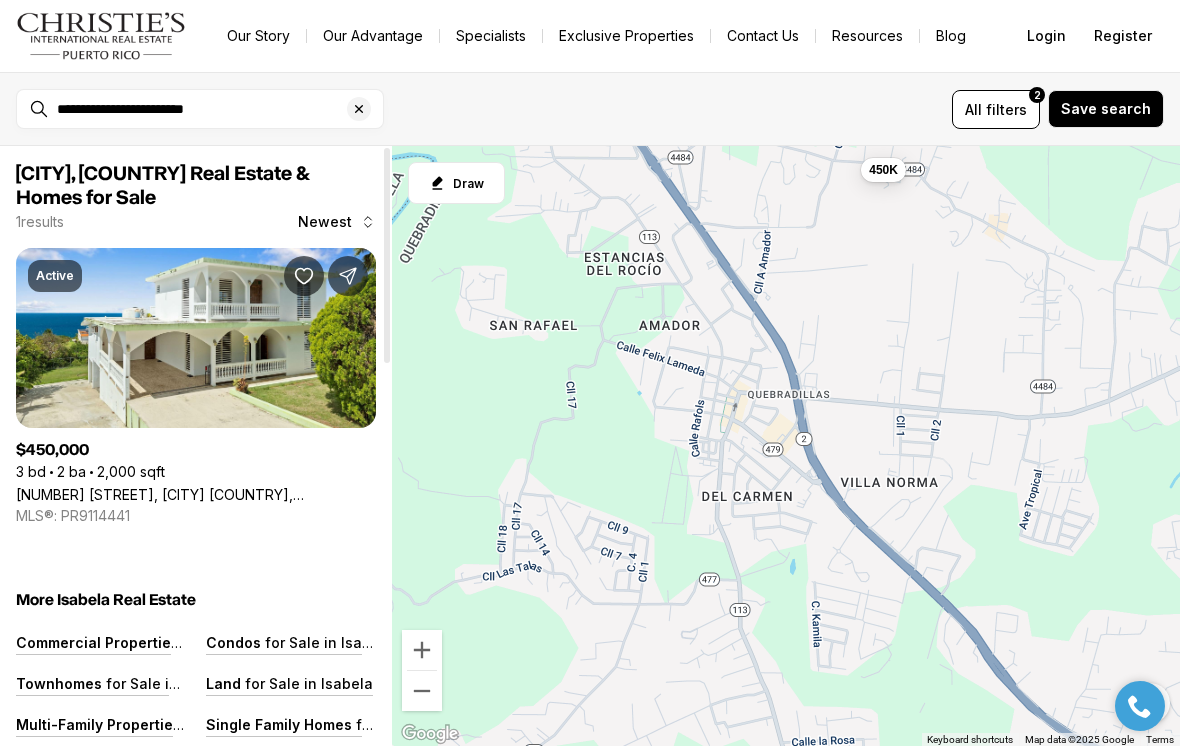 scroll, scrollTop: 0, scrollLeft: 0, axis: both 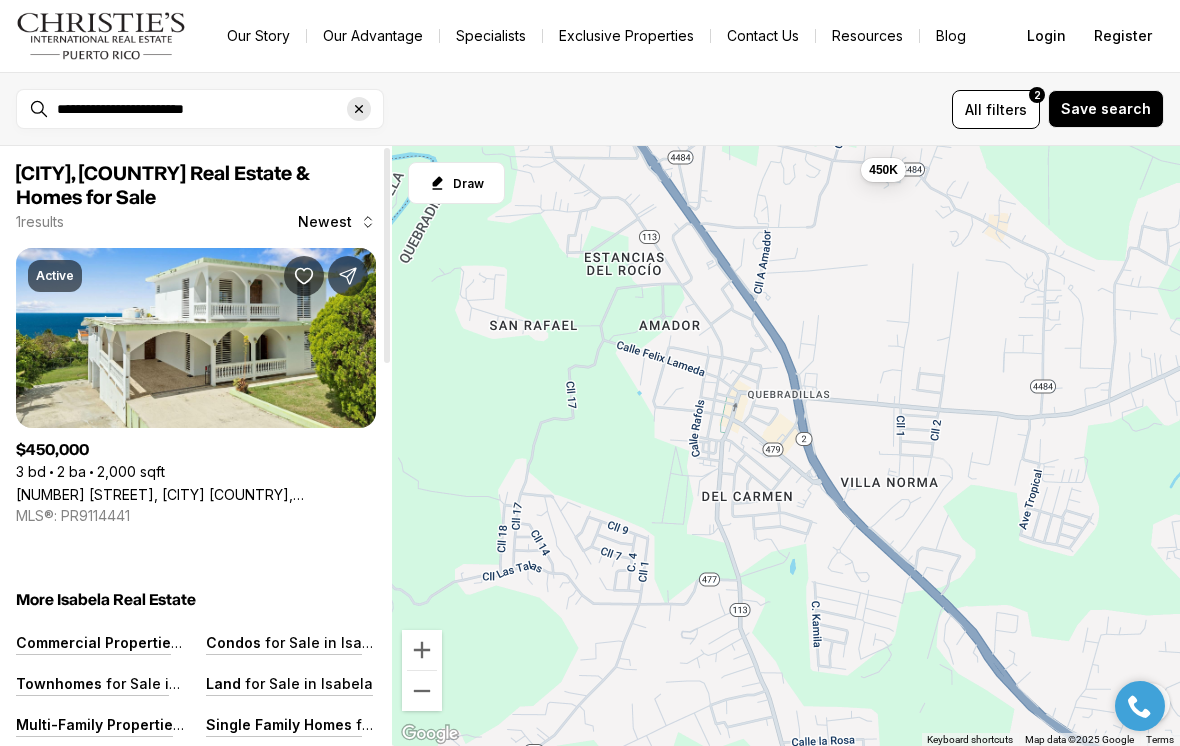 click at bounding box center [359, 109] 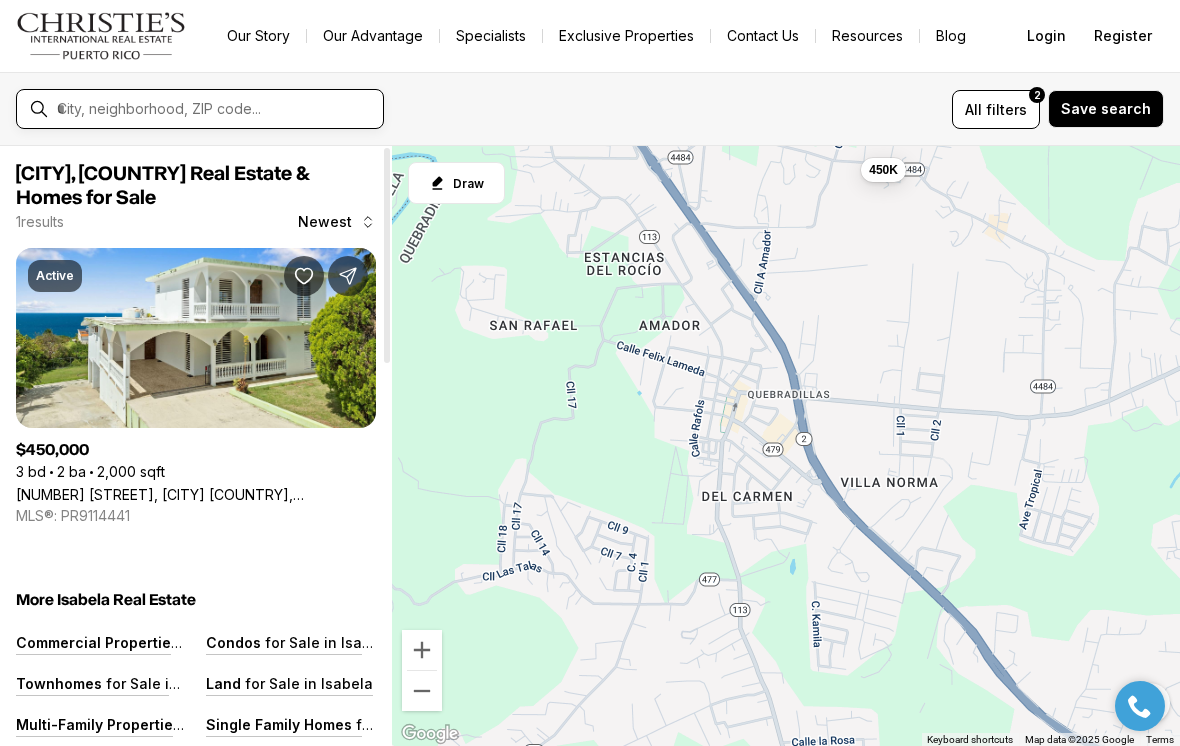 click at bounding box center (216, 109) 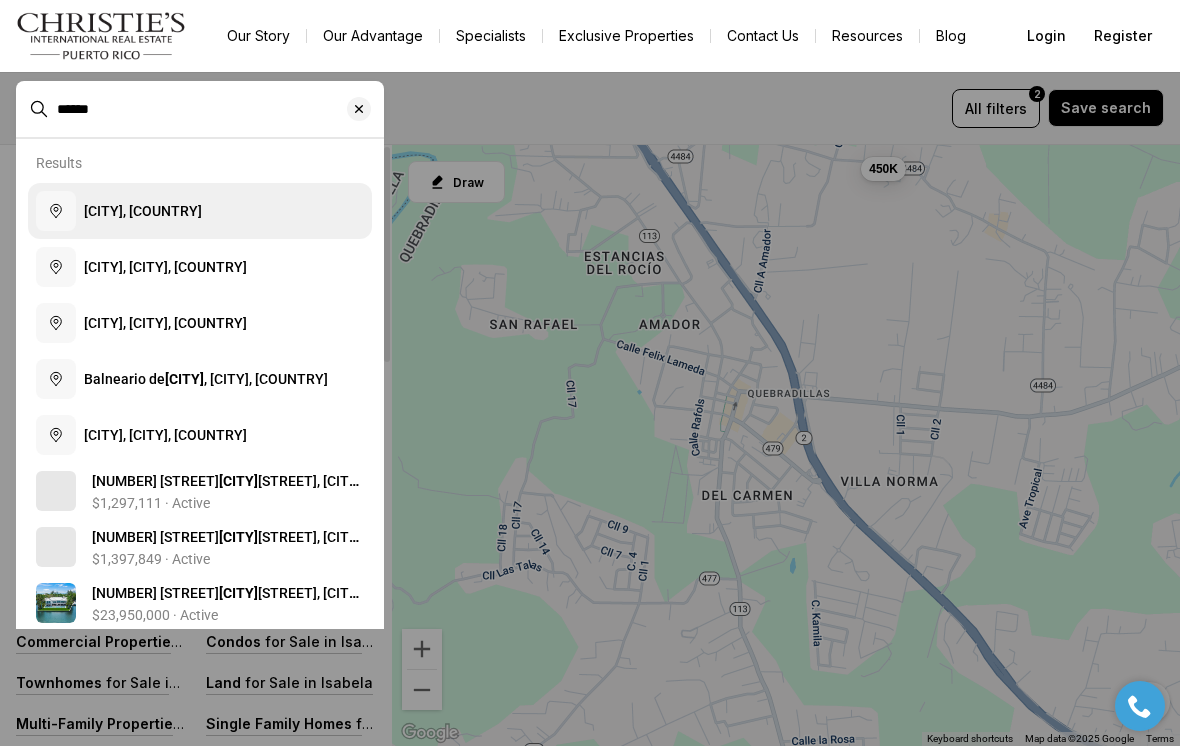 type on "******" 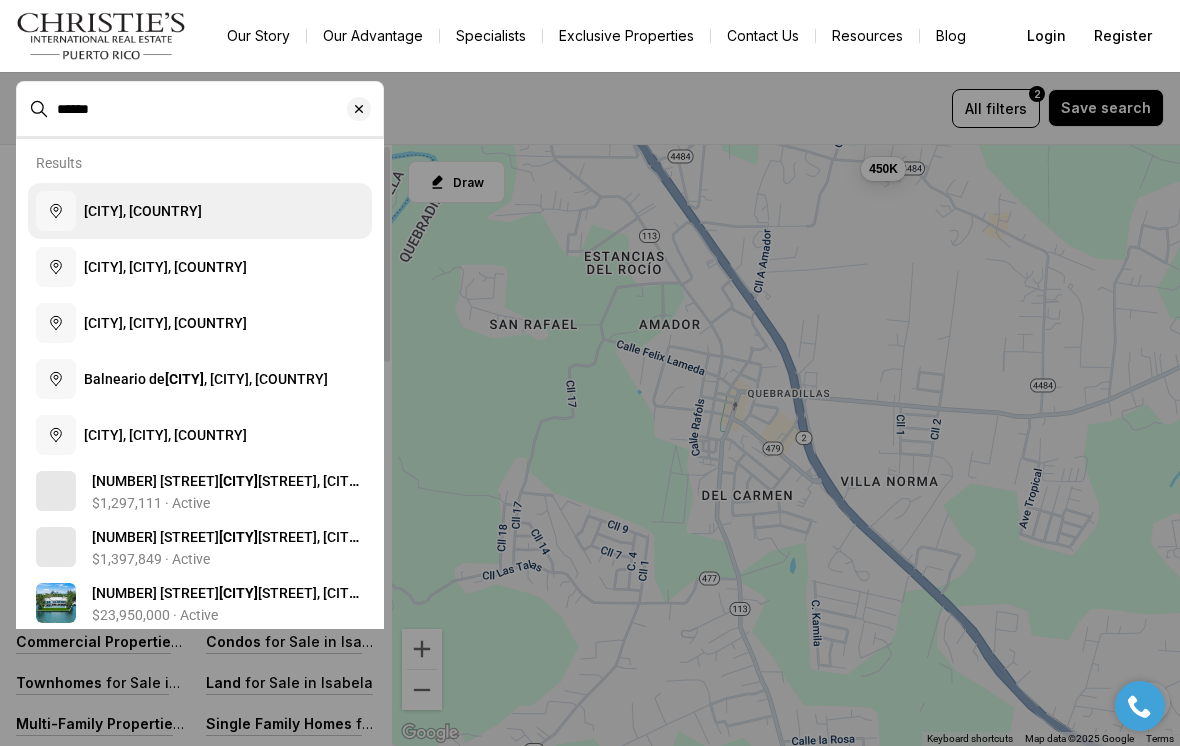 click on "[CITY], [COUNTRY]" at bounding box center [143, 211] 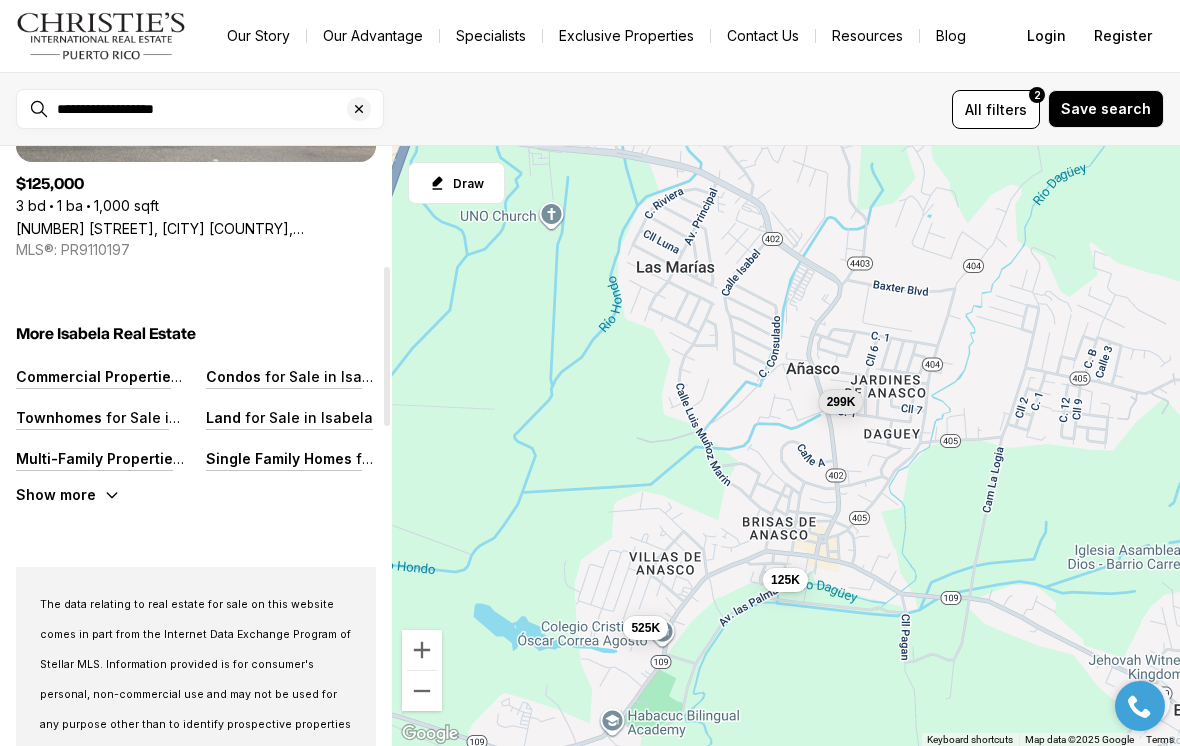 click at bounding box center [387, 346] 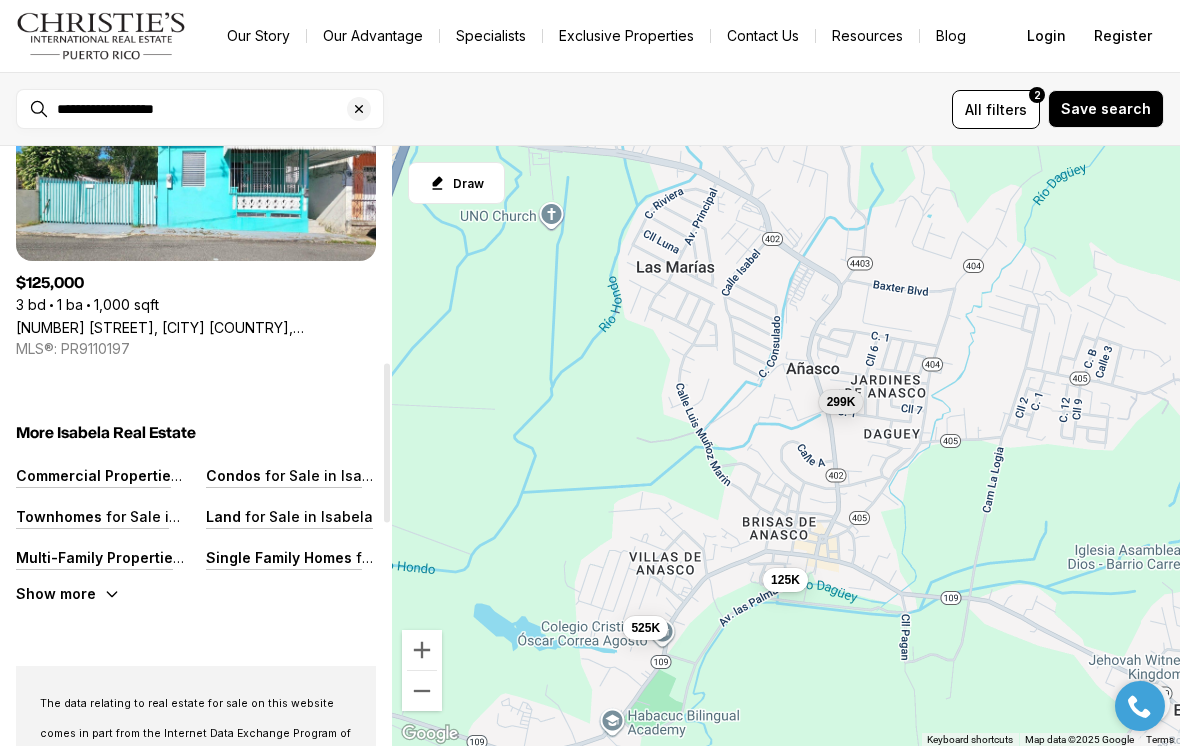 scroll, scrollTop: 815, scrollLeft: 0, axis: vertical 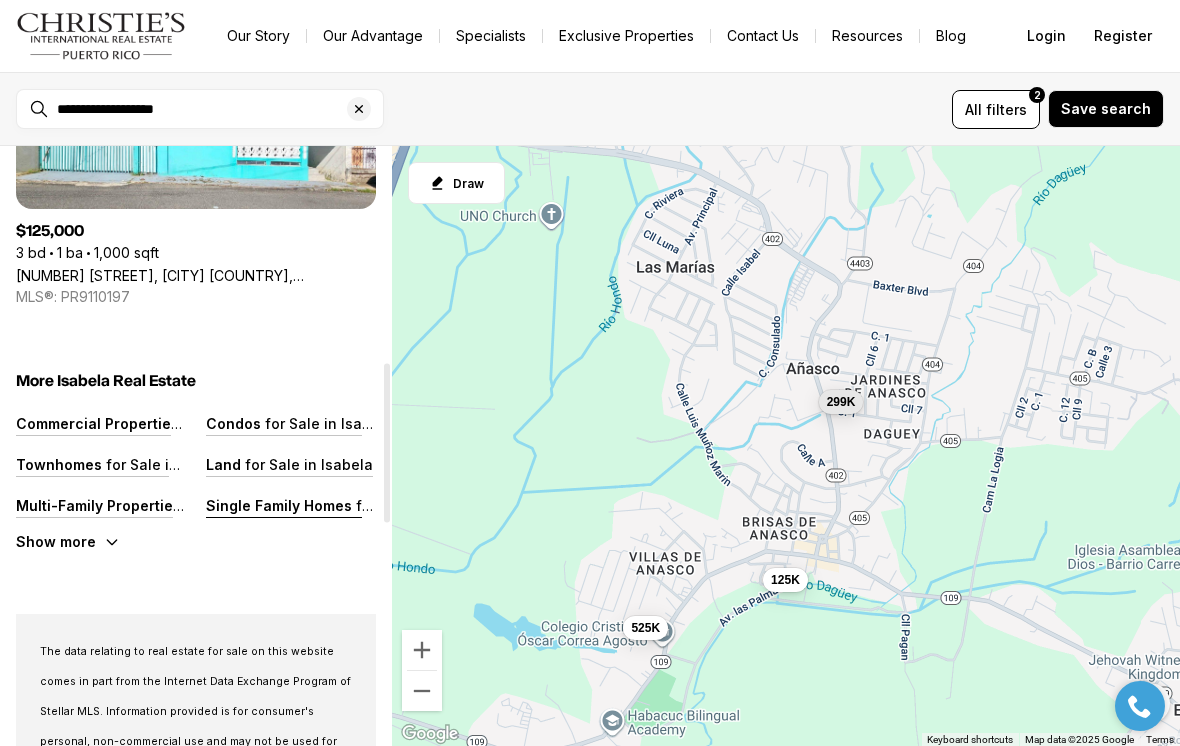click on "for Sale in Isabela" at bounding box center [418, 505] 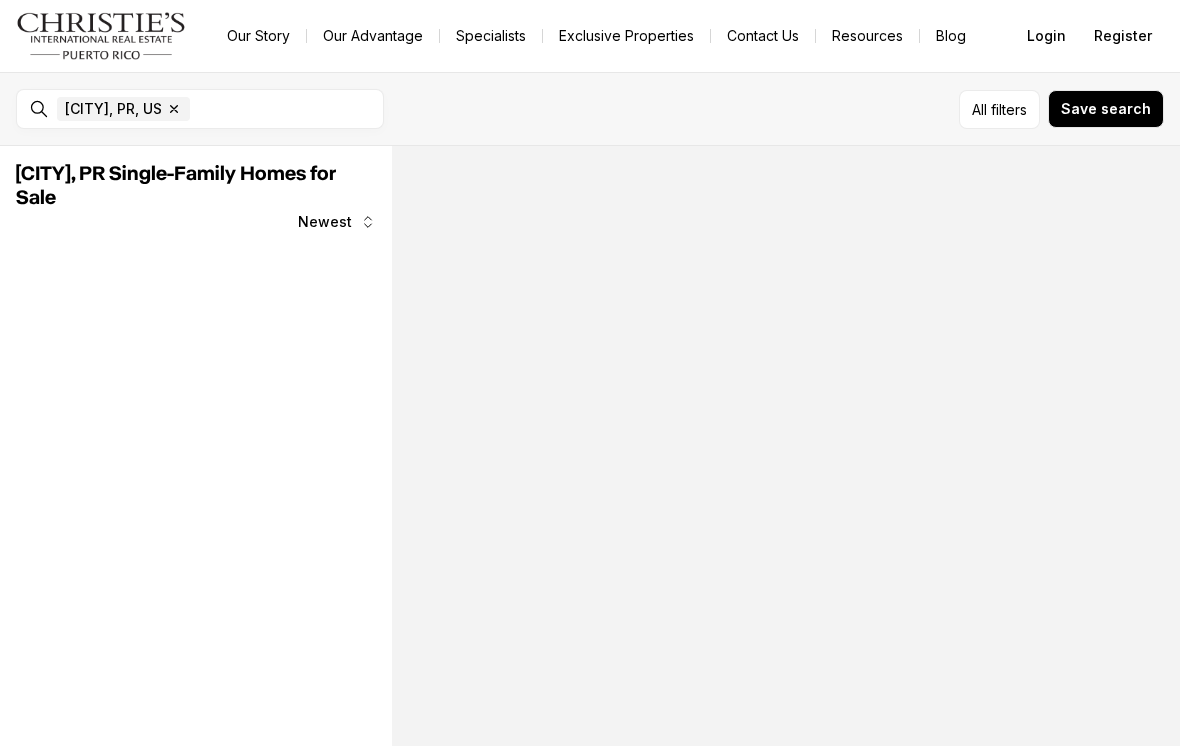 scroll, scrollTop: 0, scrollLeft: 0, axis: both 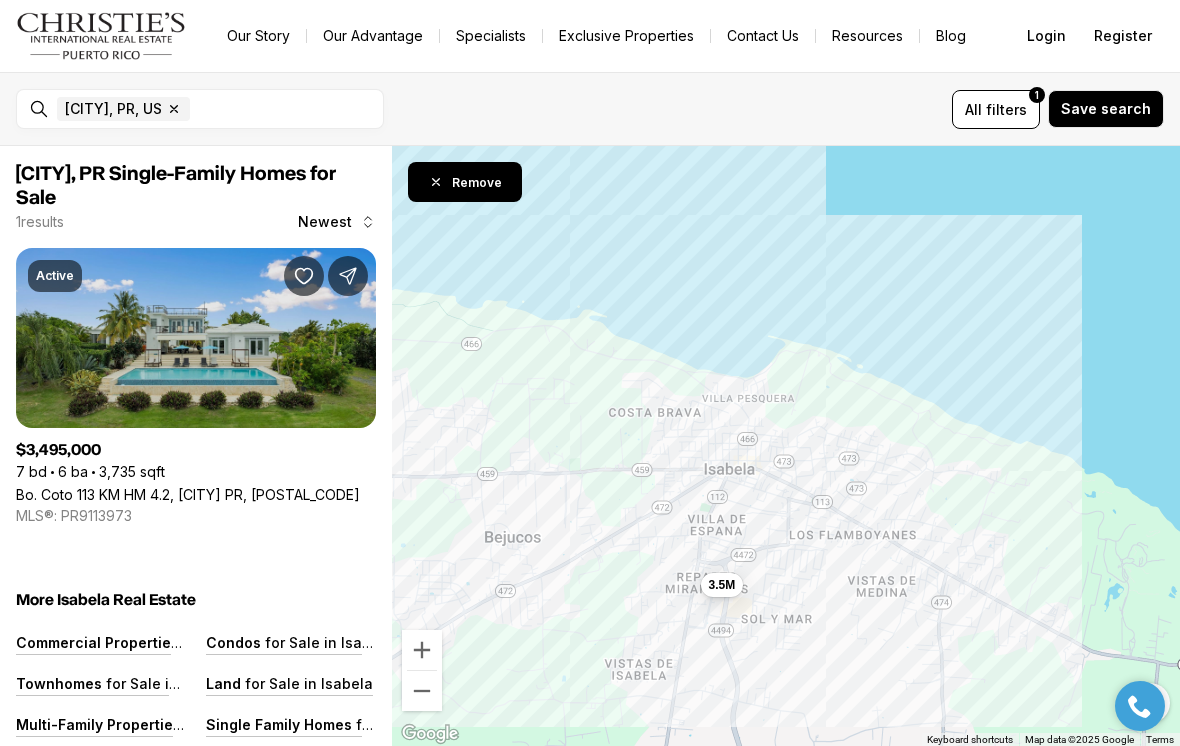 click on "Bo. Coto 113 KM HM 4.2, ISABELA PR, 00662" at bounding box center (188, 494) 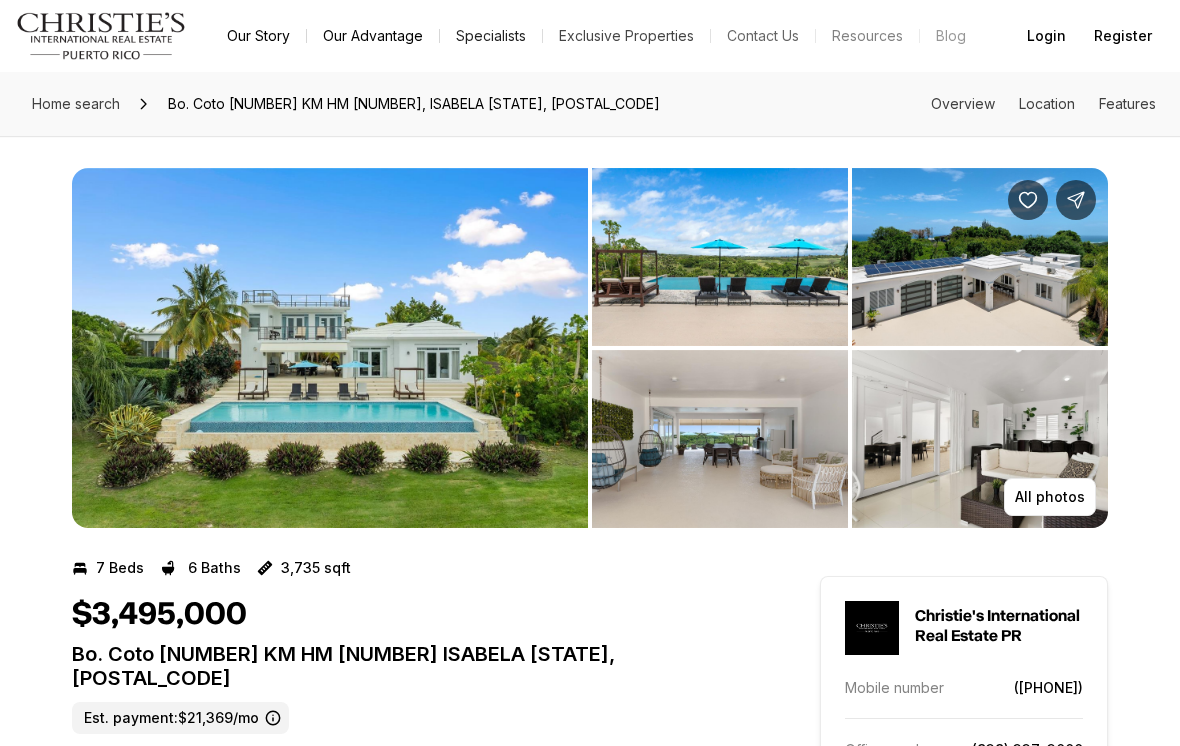 scroll, scrollTop: 0, scrollLeft: 0, axis: both 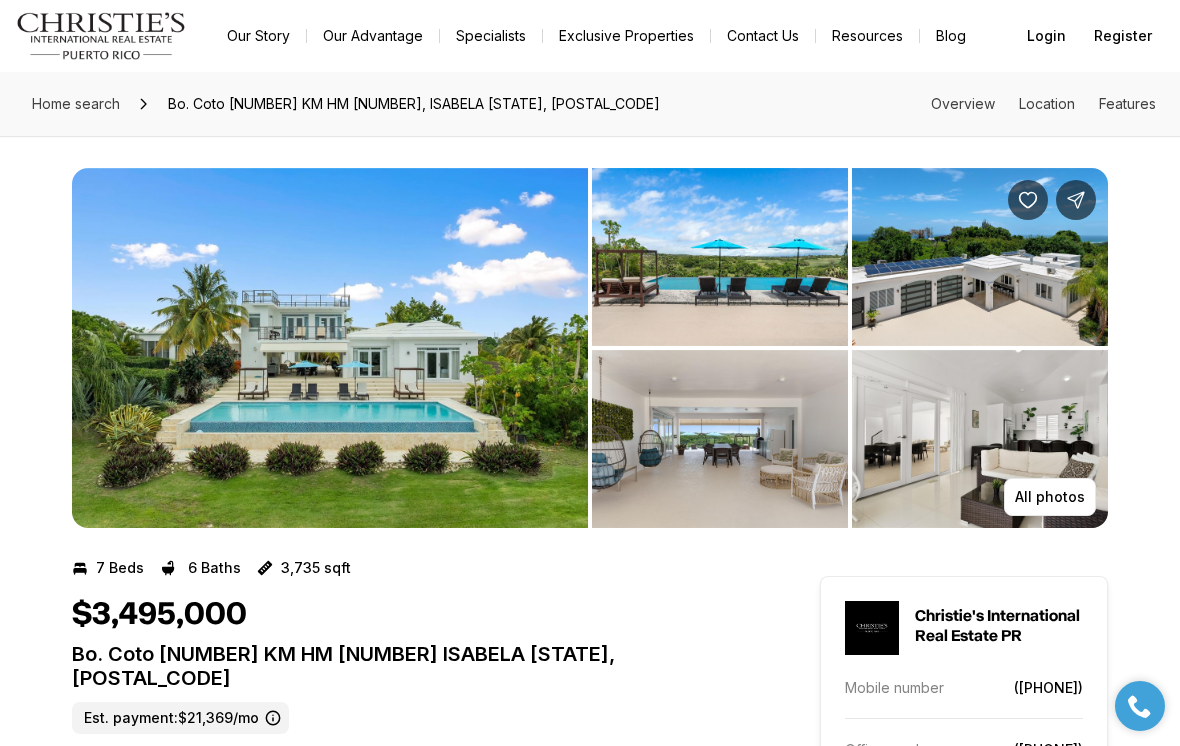 click at bounding box center [720, 257] 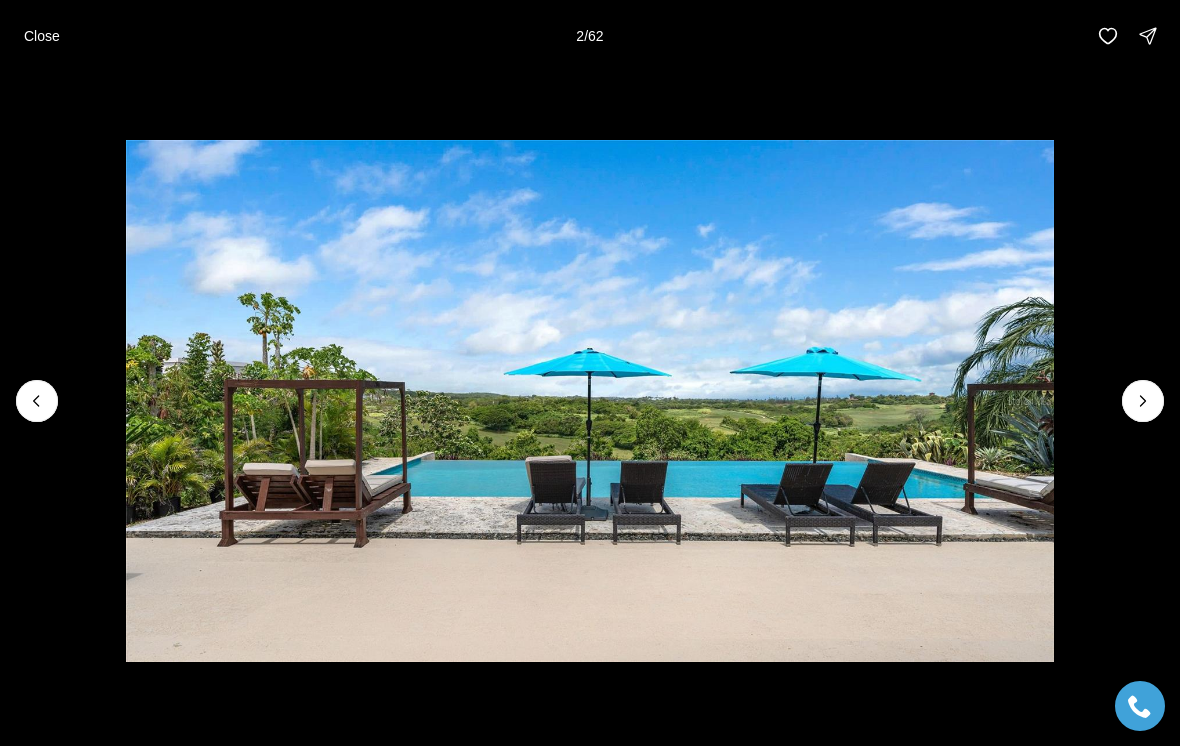 click at bounding box center (590, 401) 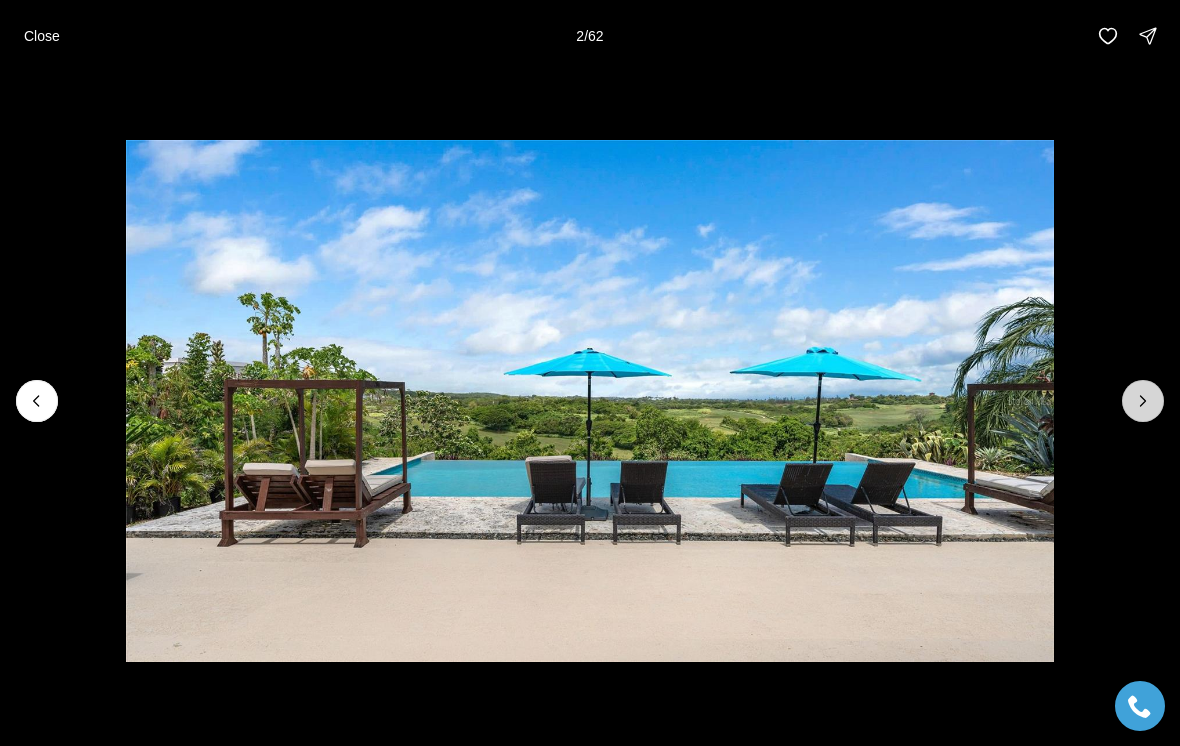 click at bounding box center (1143, 401) 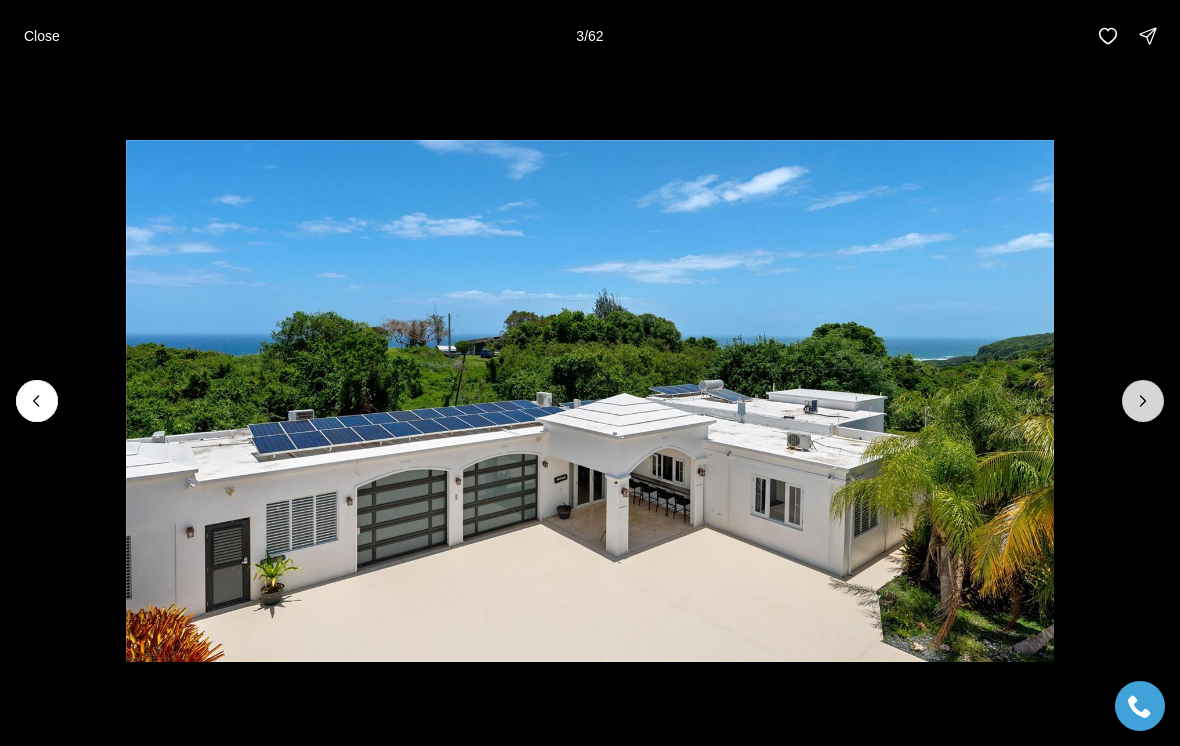 click at bounding box center [1143, 401] 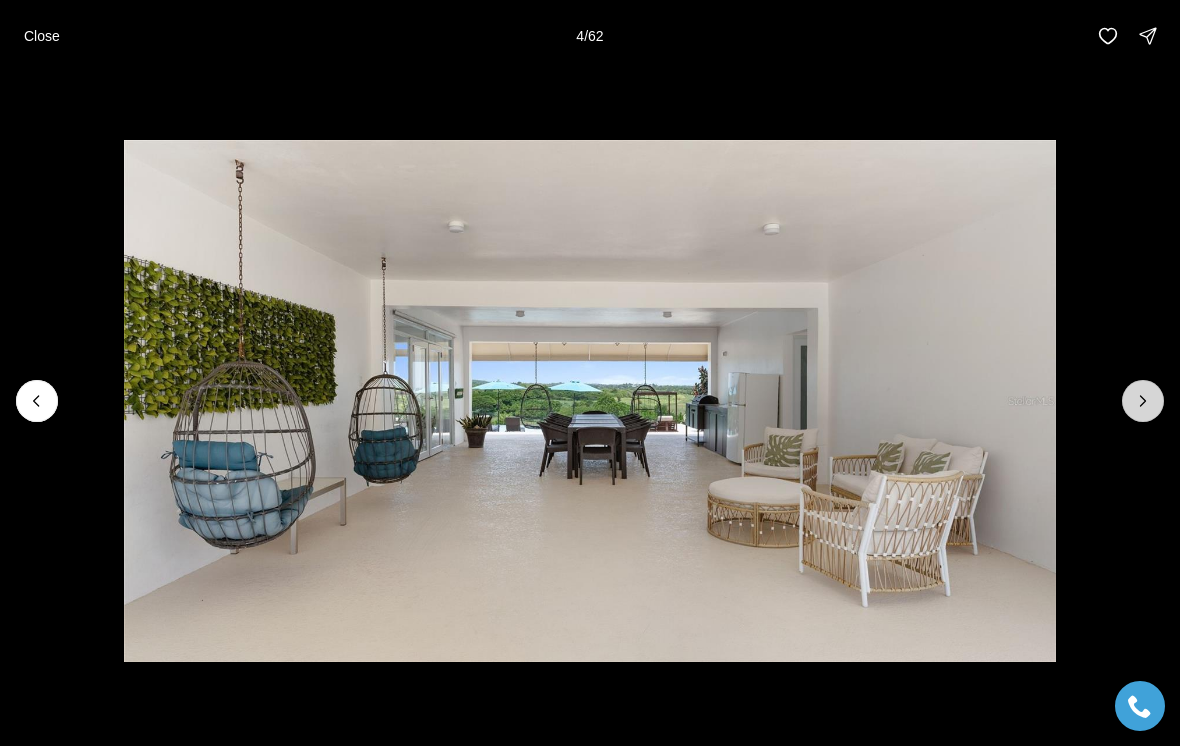 click at bounding box center [1143, 401] 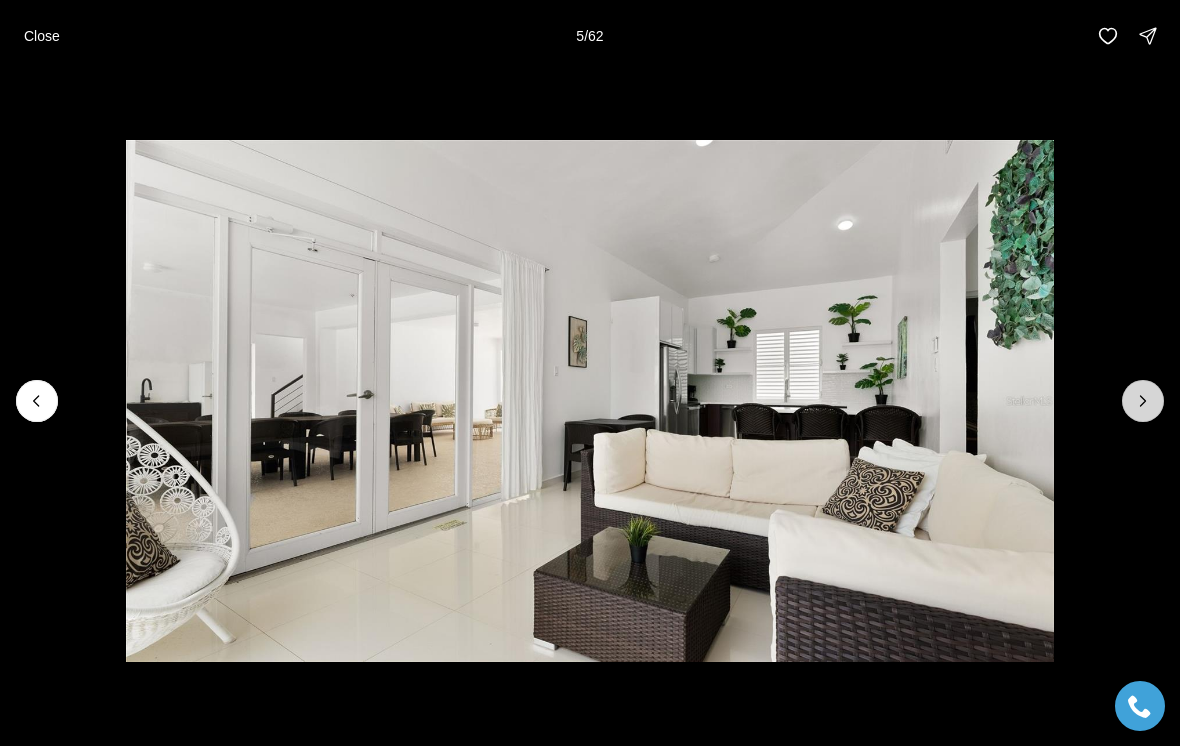 click at bounding box center (1143, 401) 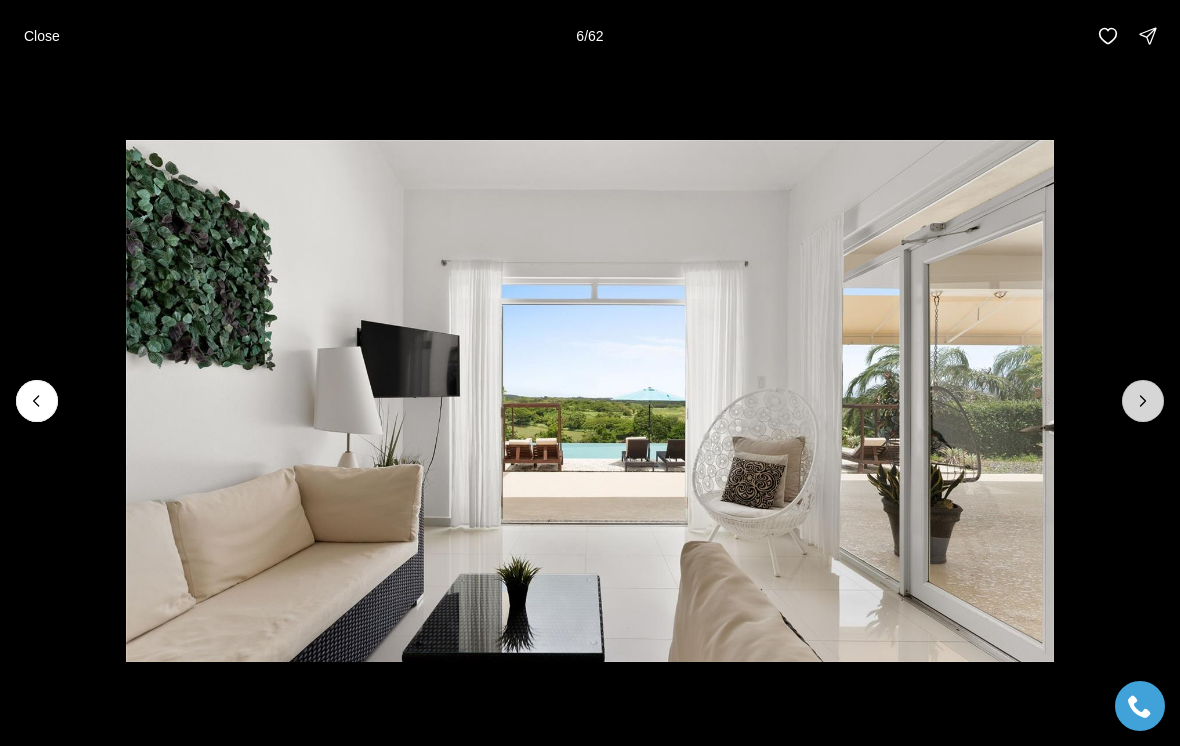 click at bounding box center (1143, 401) 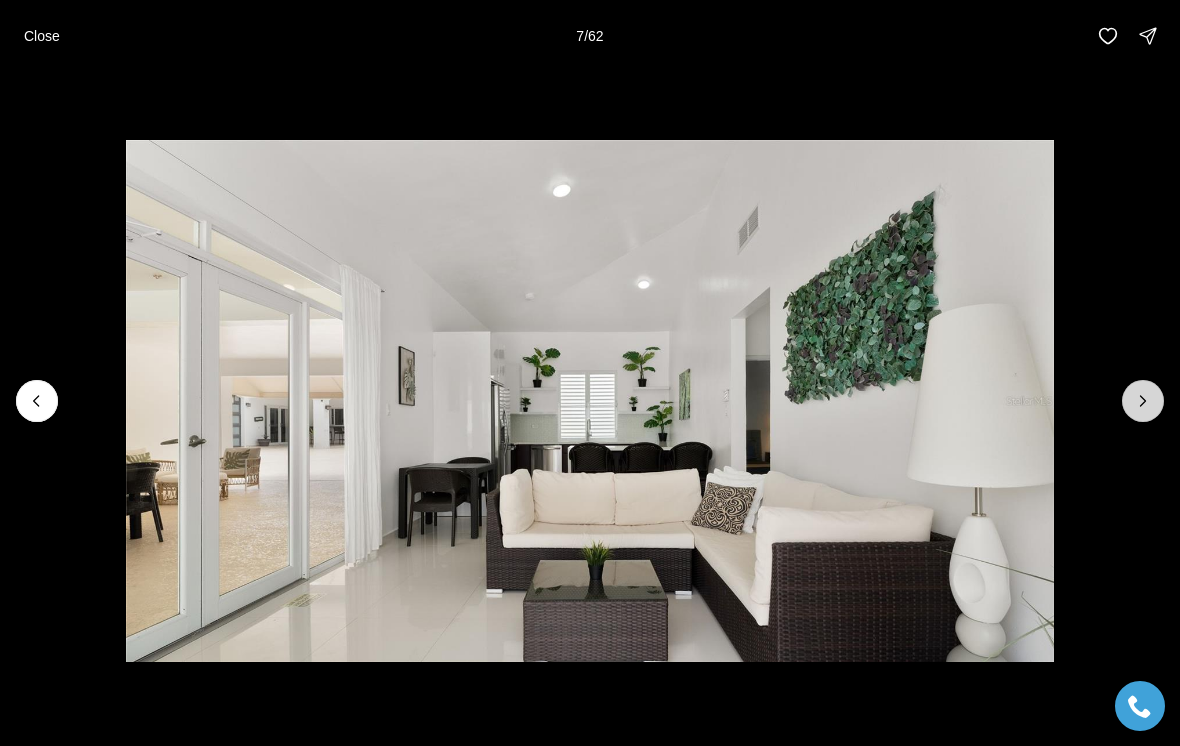 click at bounding box center (1143, 401) 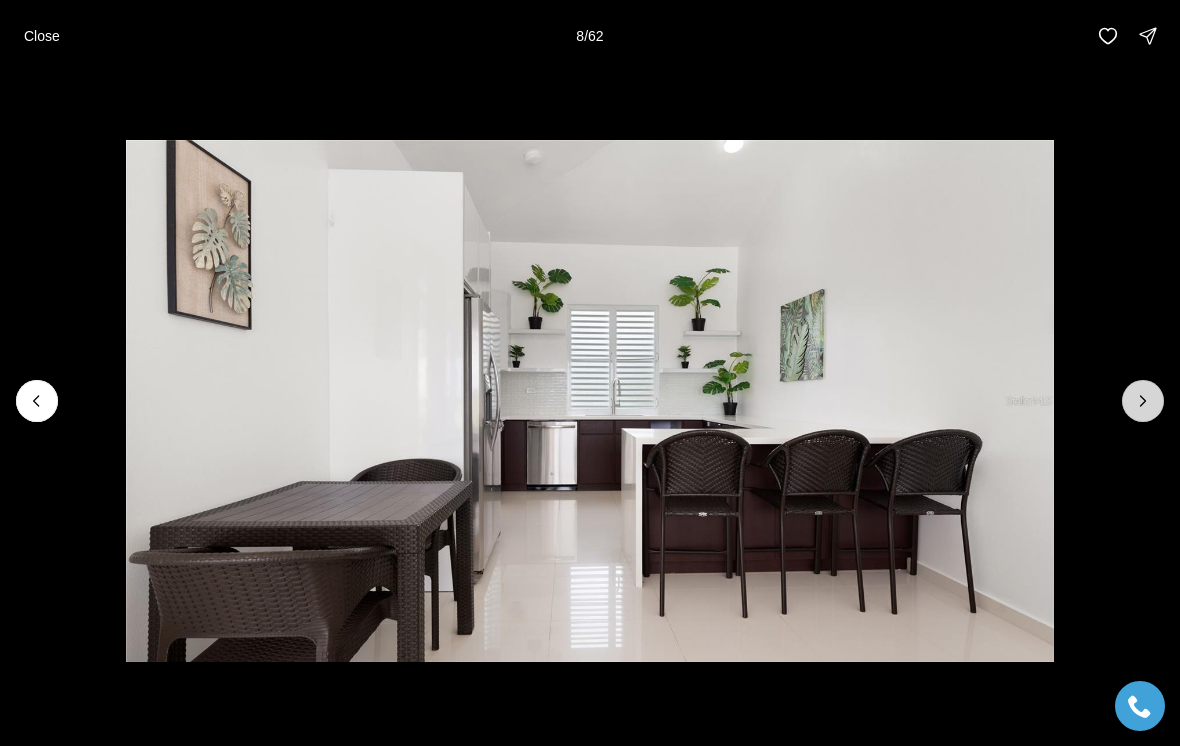 click at bounding box center [1143, 401] 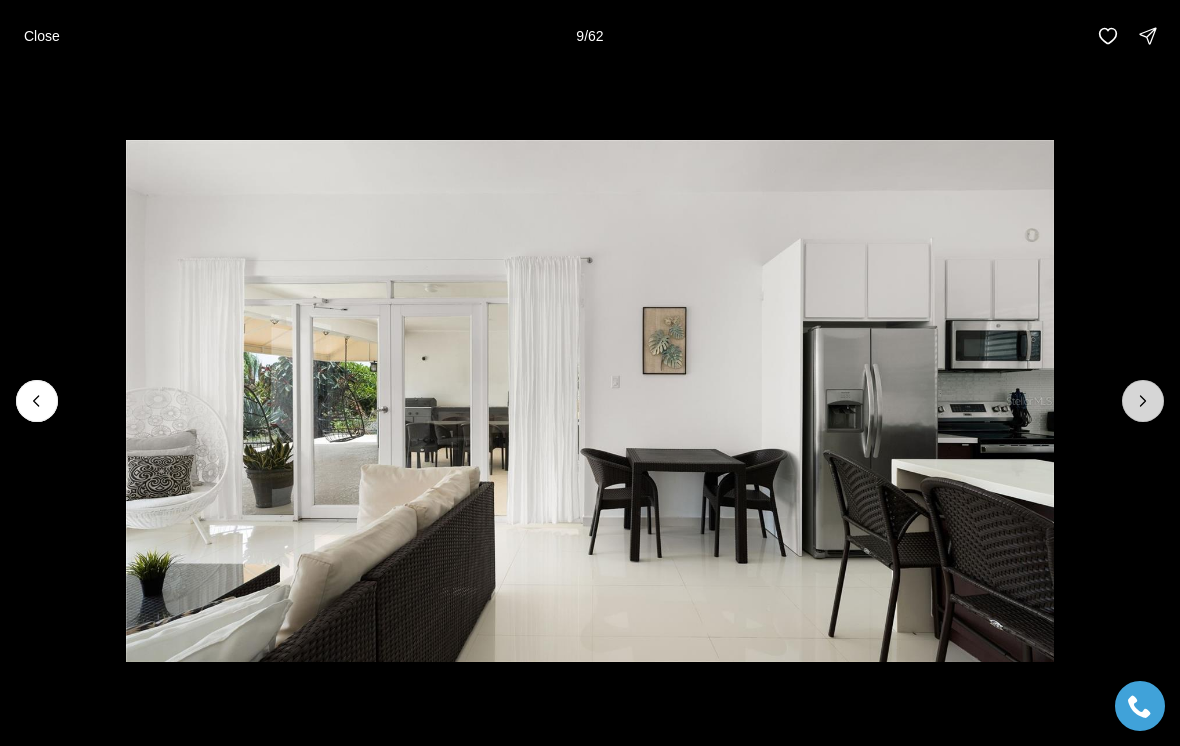 click at bounding box center (1143, 401) 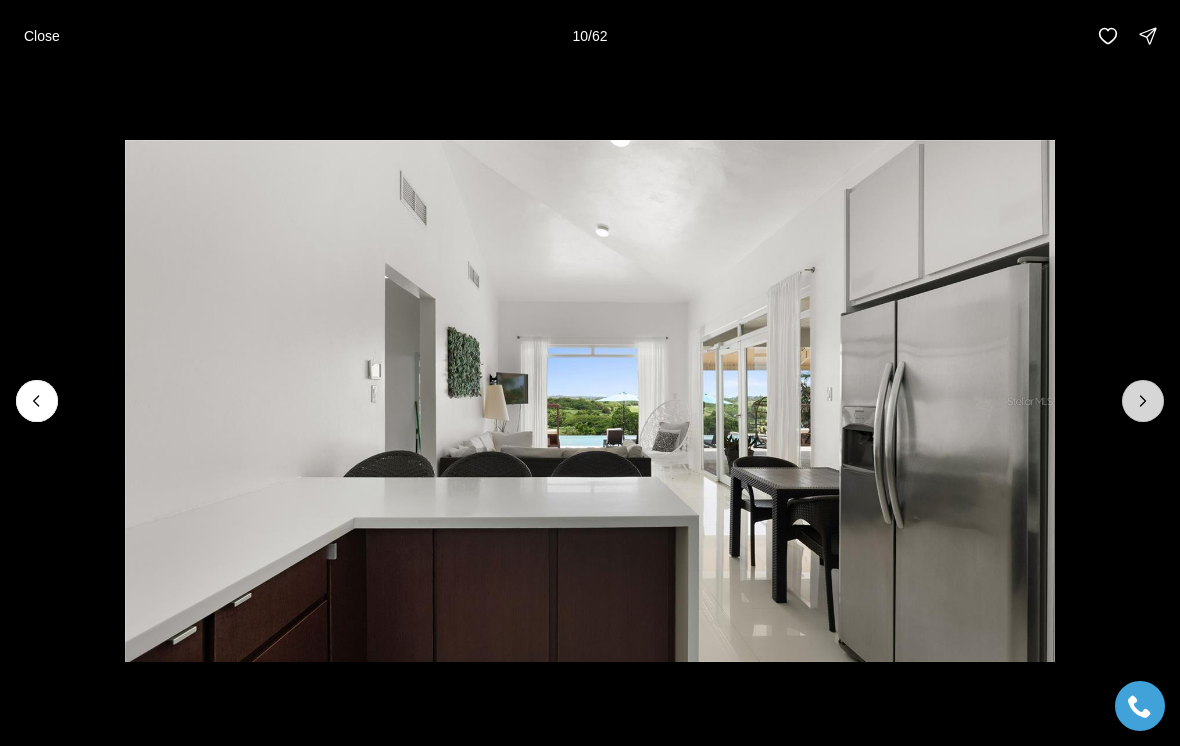 click at bounding box center (1143, 401) 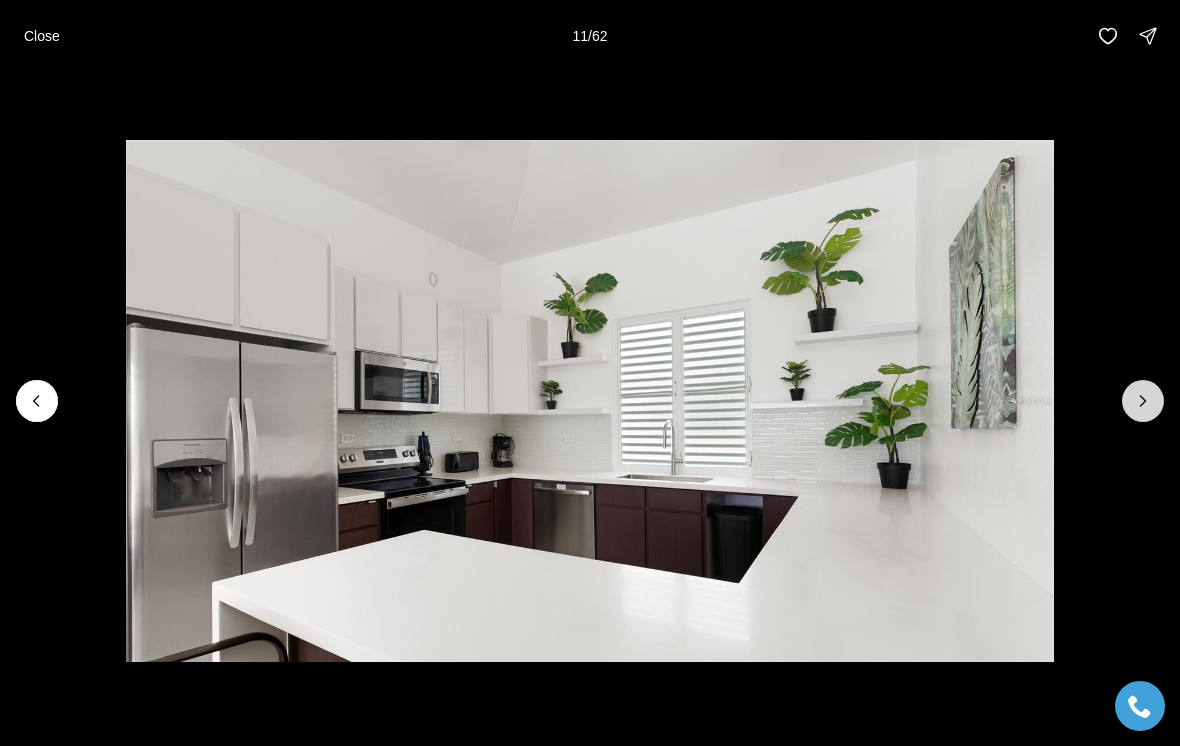 click at bounding box center (1143, 401) 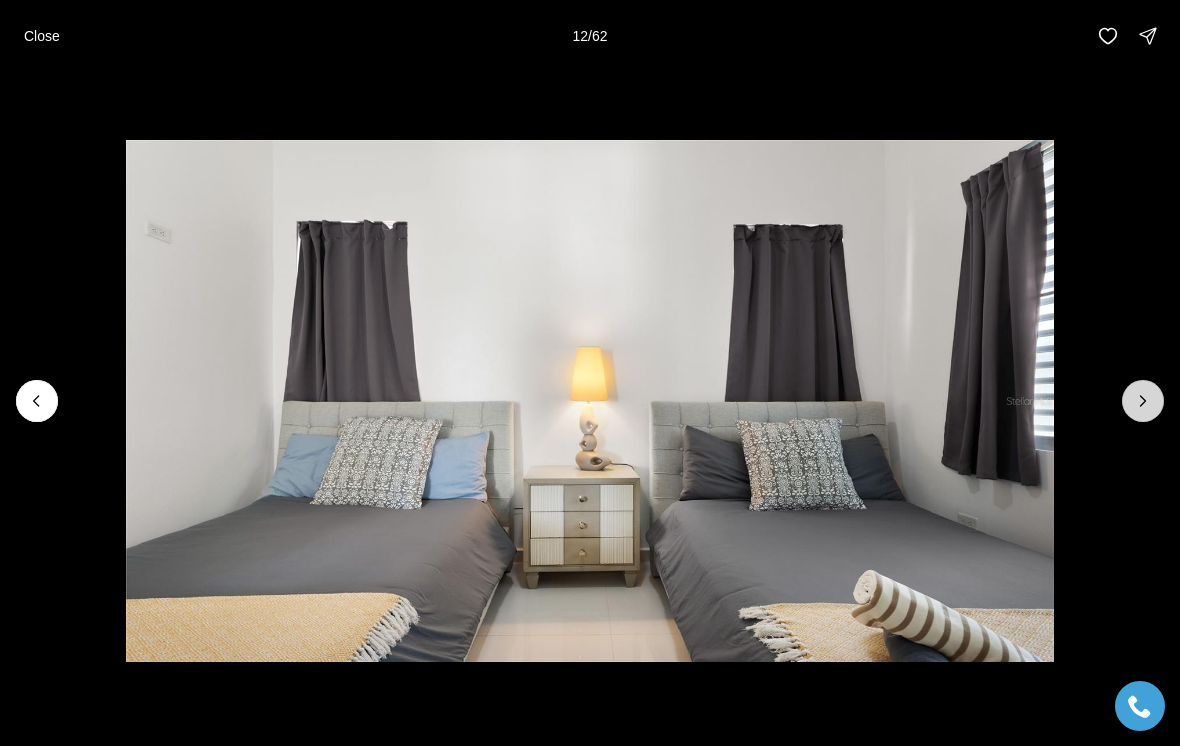 click at bounding box center [1143, 401] 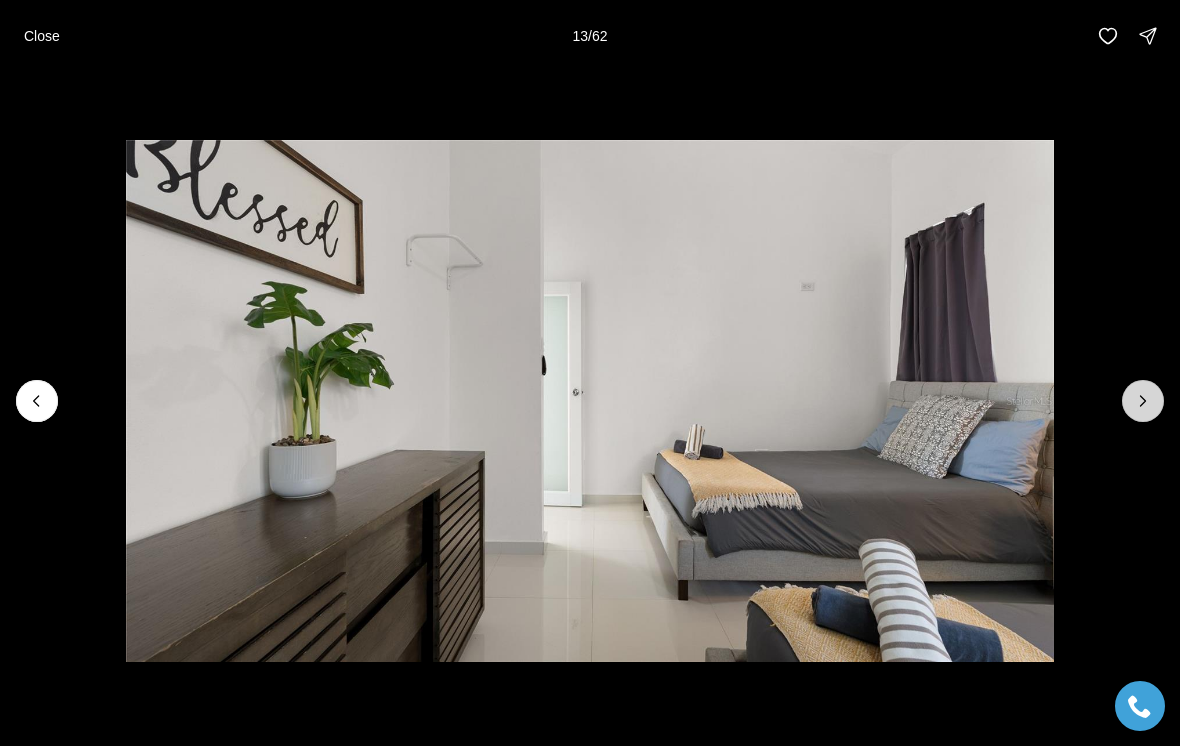 click at bounding box center (1143, 401) 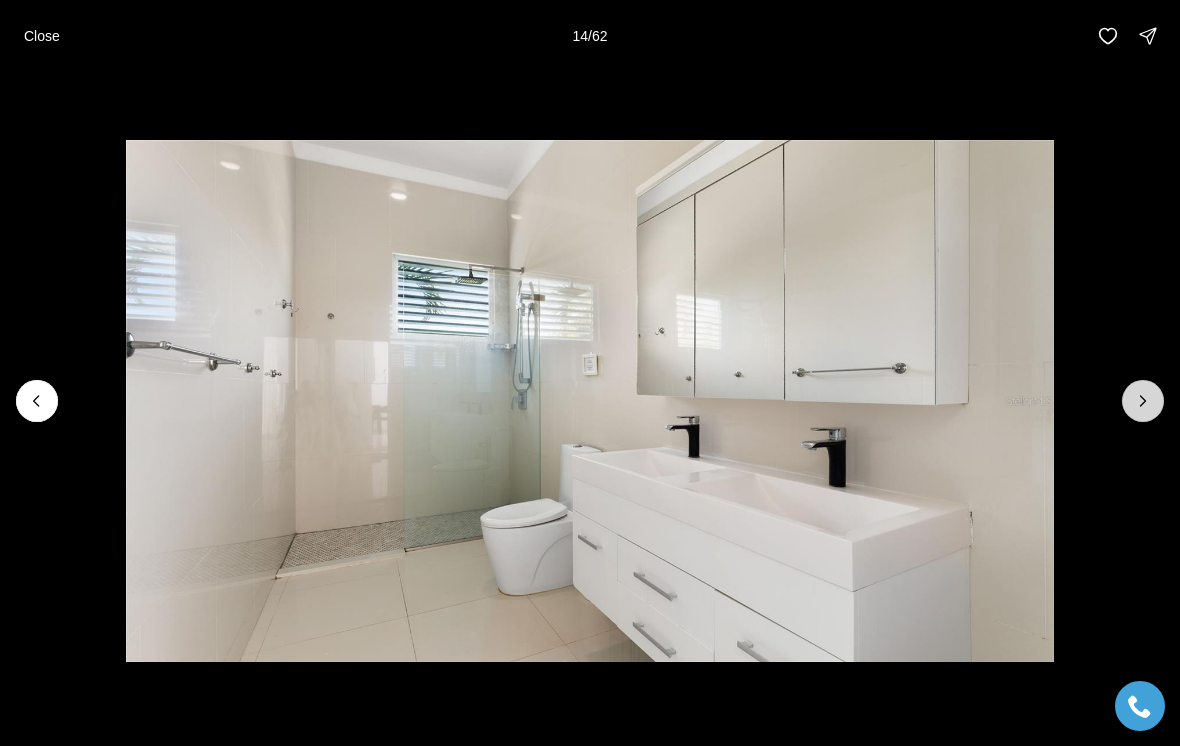 click at bounding box center [1143, 401] 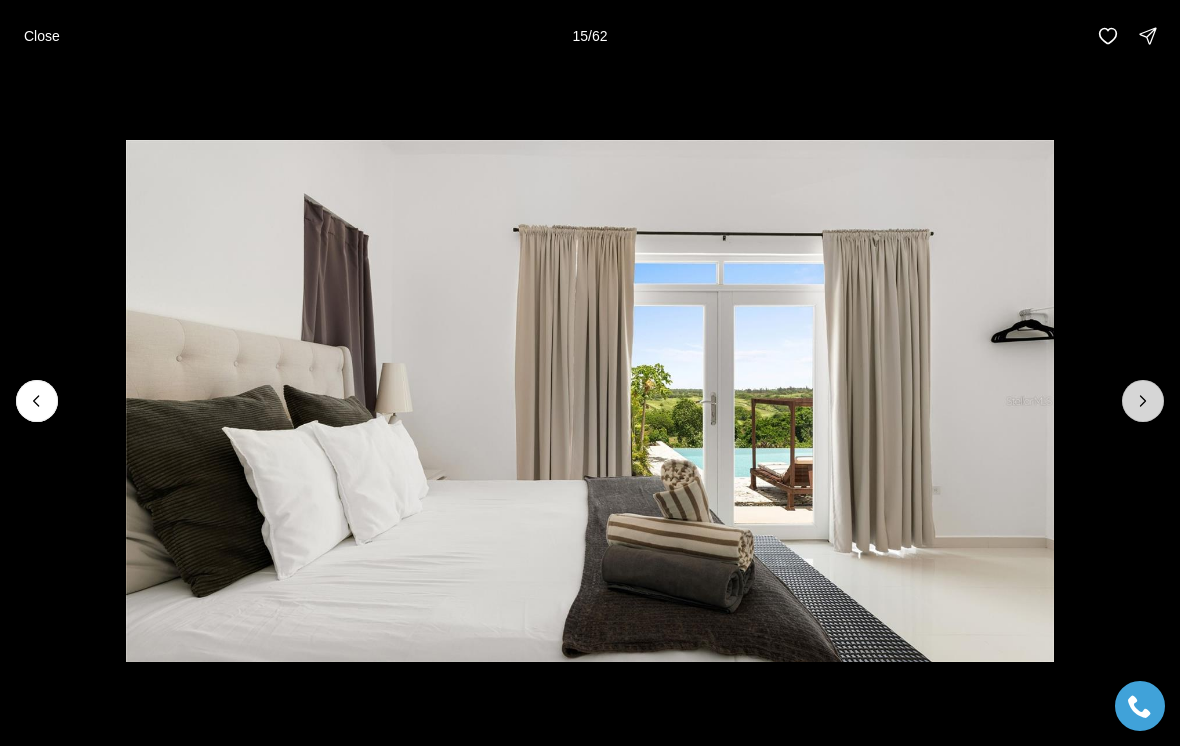 click at bounding box center (1143, 401) 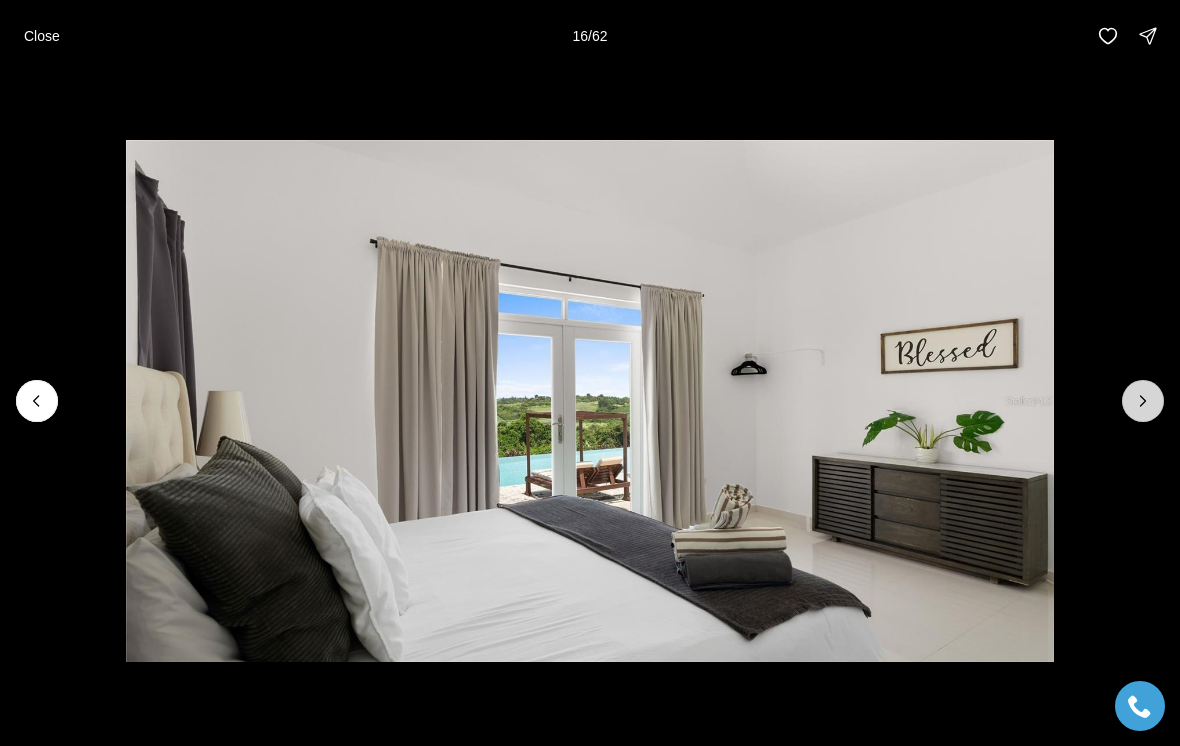 click at bounding box center (1143, 401) 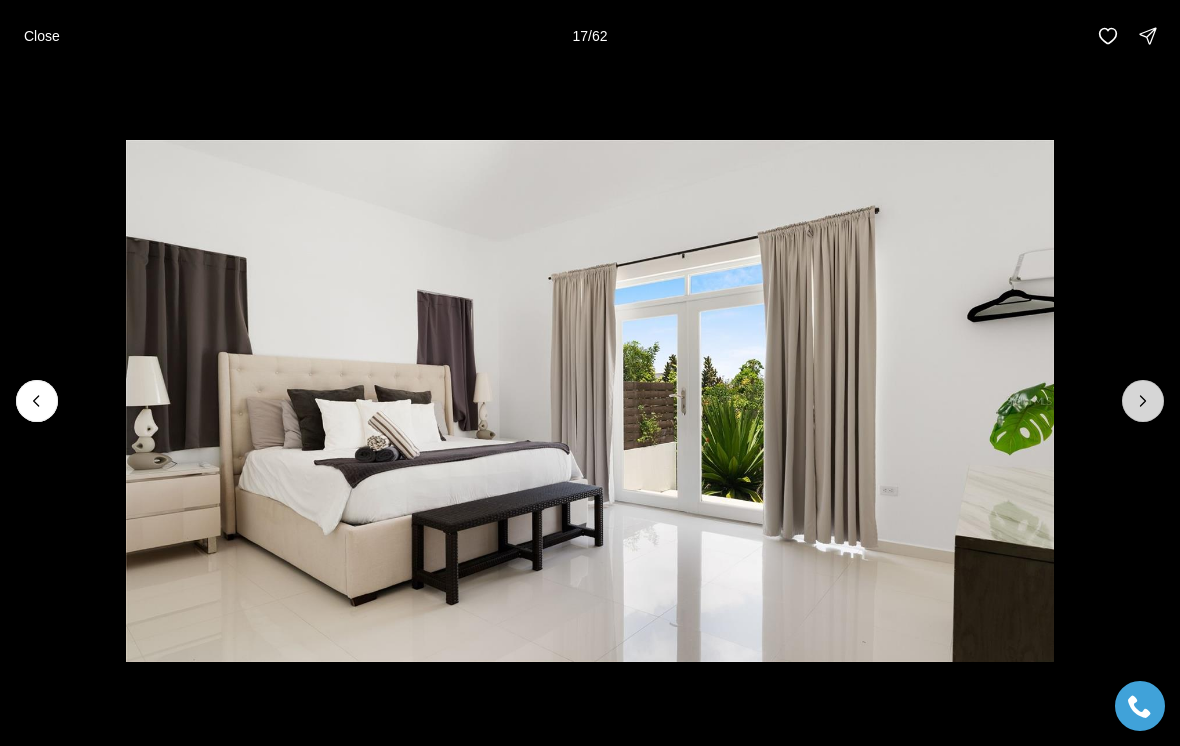 click at bounding box center [1143, 401] 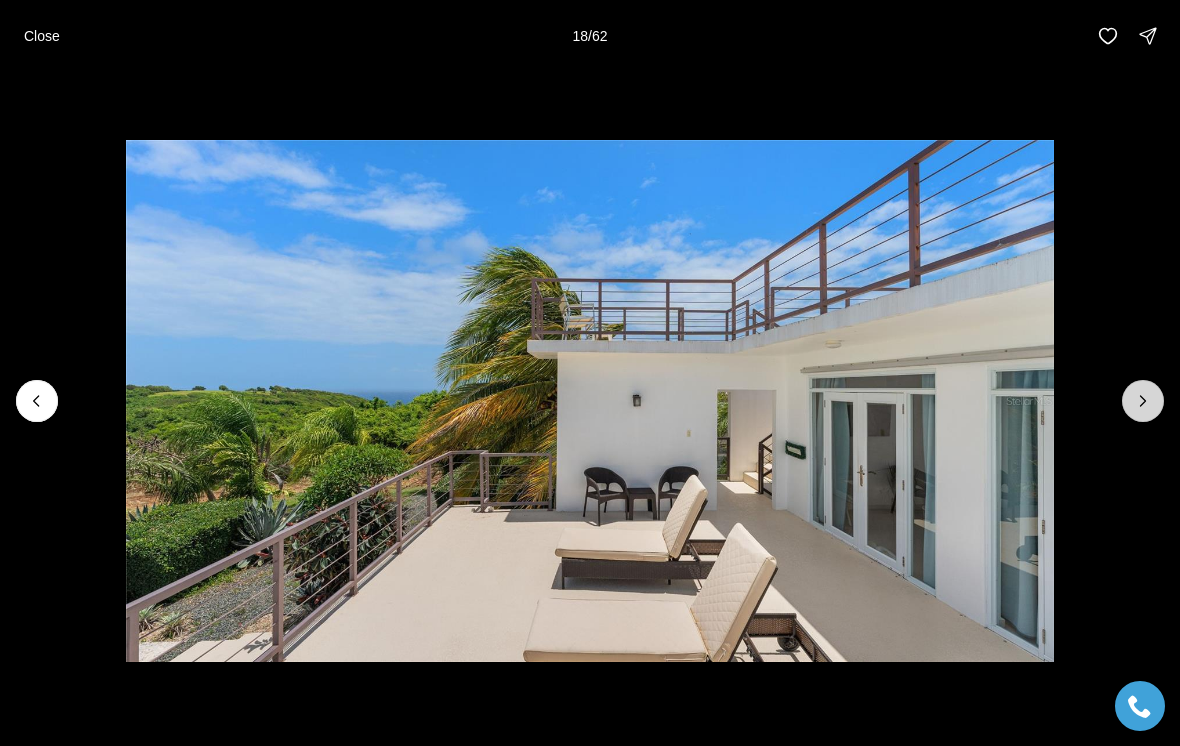 click at bounding box center (1143, 401) 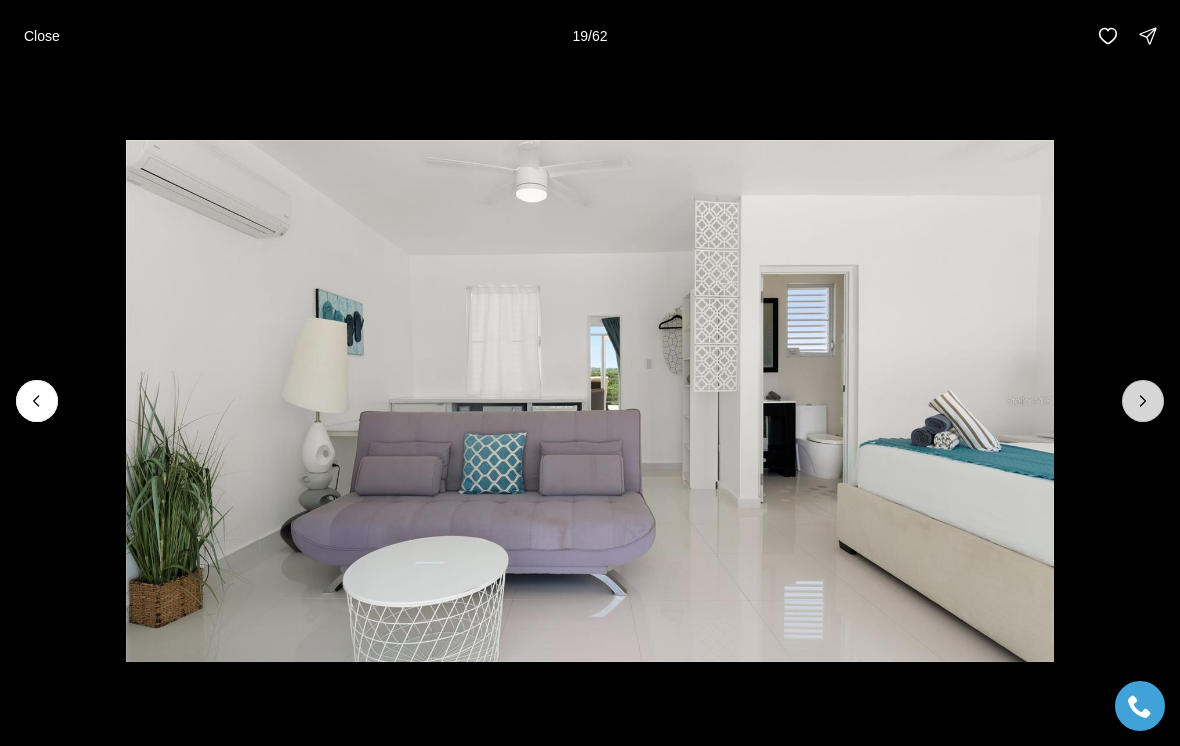 click at bounding box center [1143, 401] 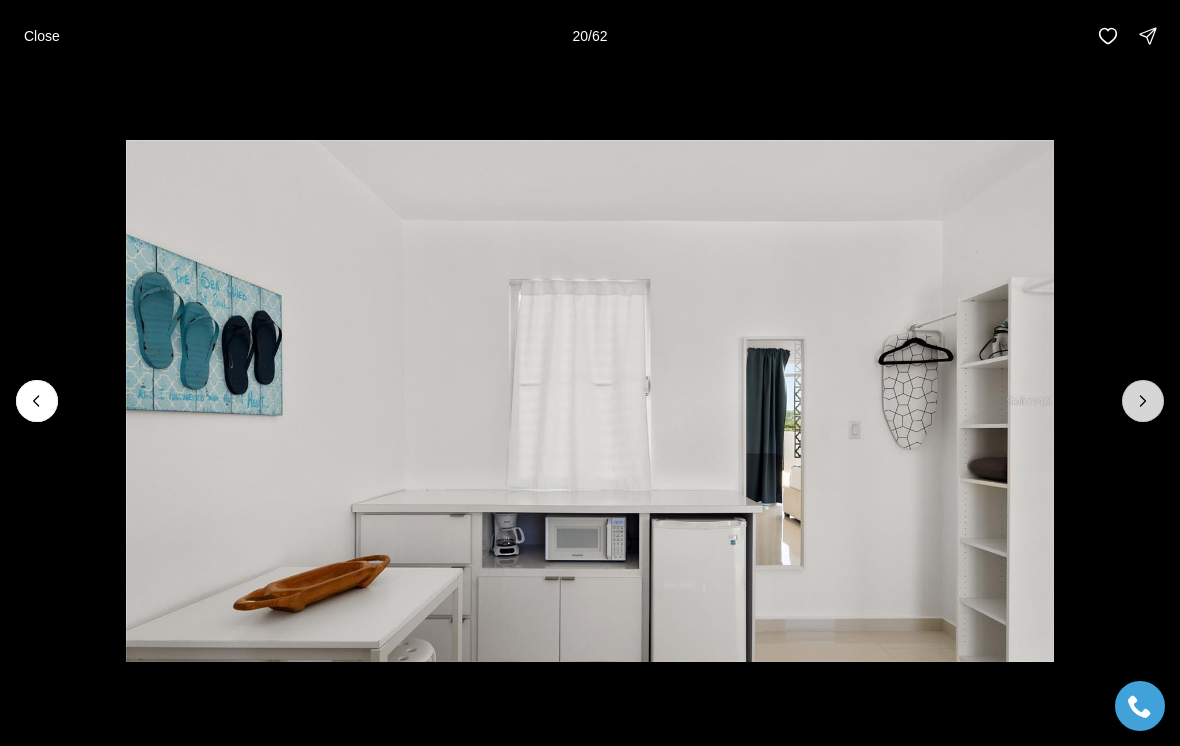 click at bounding box center (1143, 401) 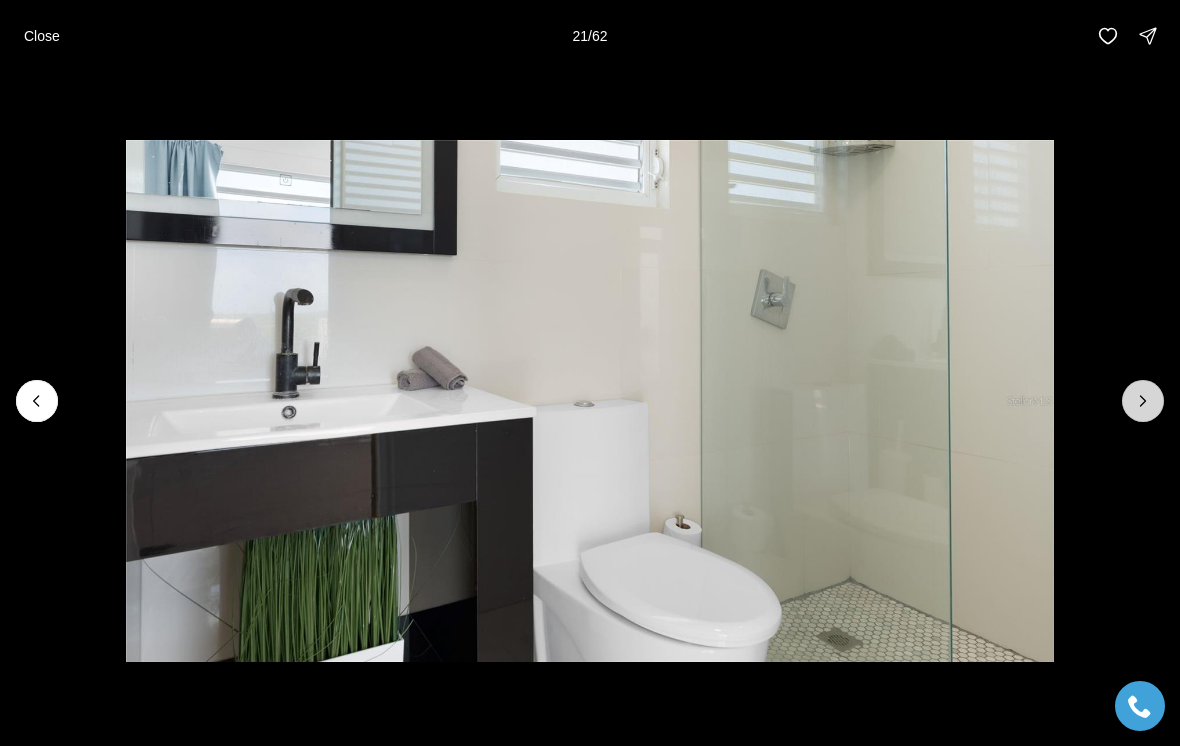 click at bounding box center (1143, 401) 